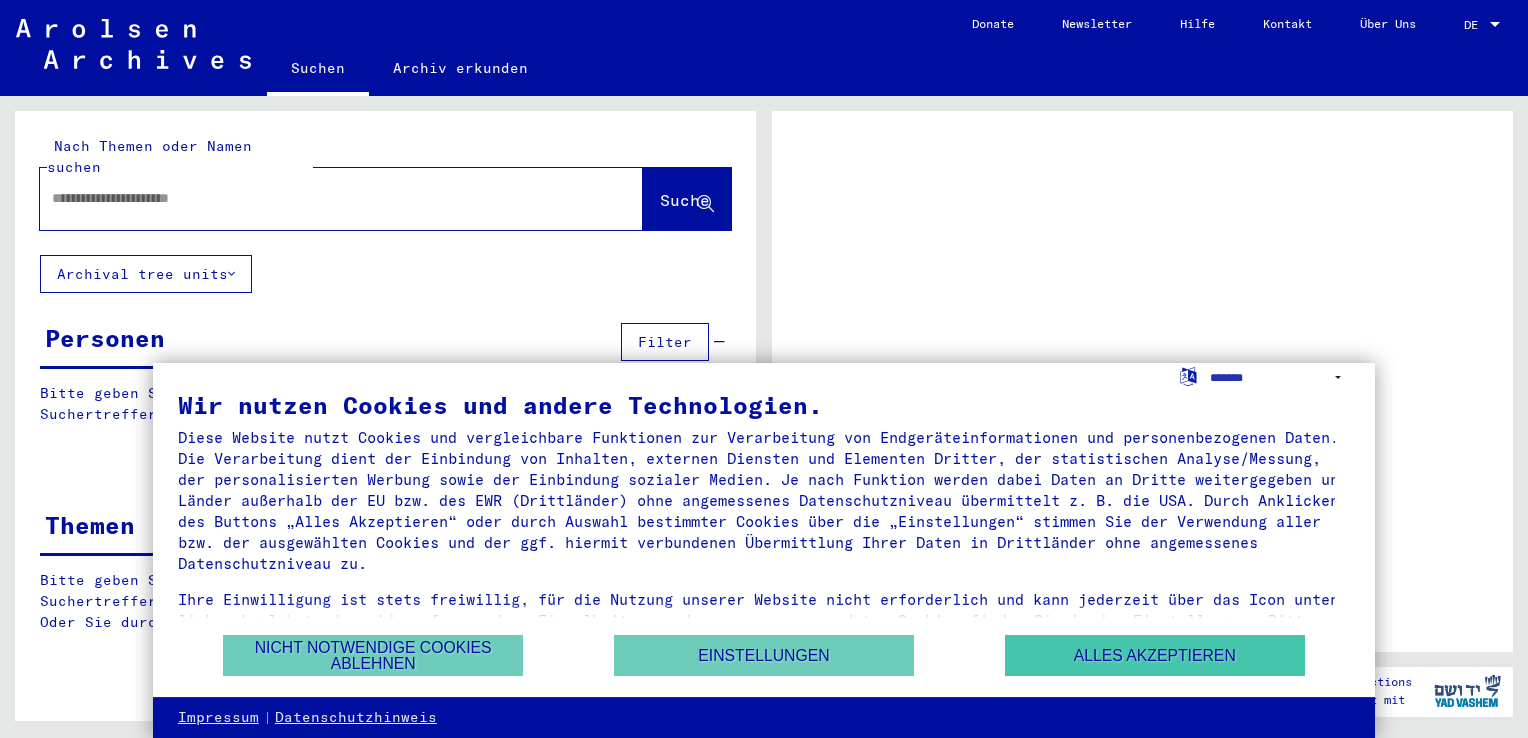 scroll, scrollTop: 0, scrollLeft: 0, axis: both 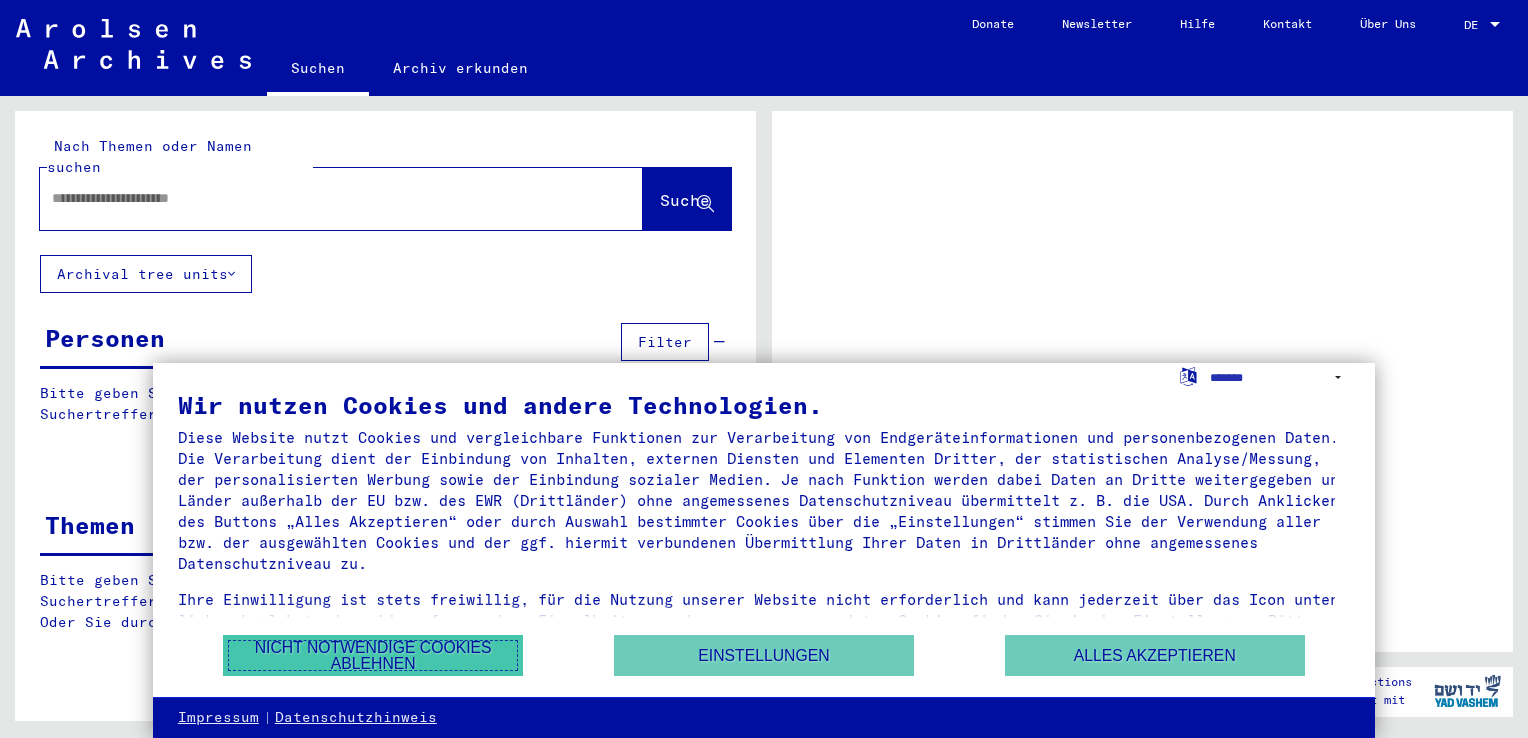 click on "Nicht notwendige Cookies ablehnen" at bounding box center (373, 655) 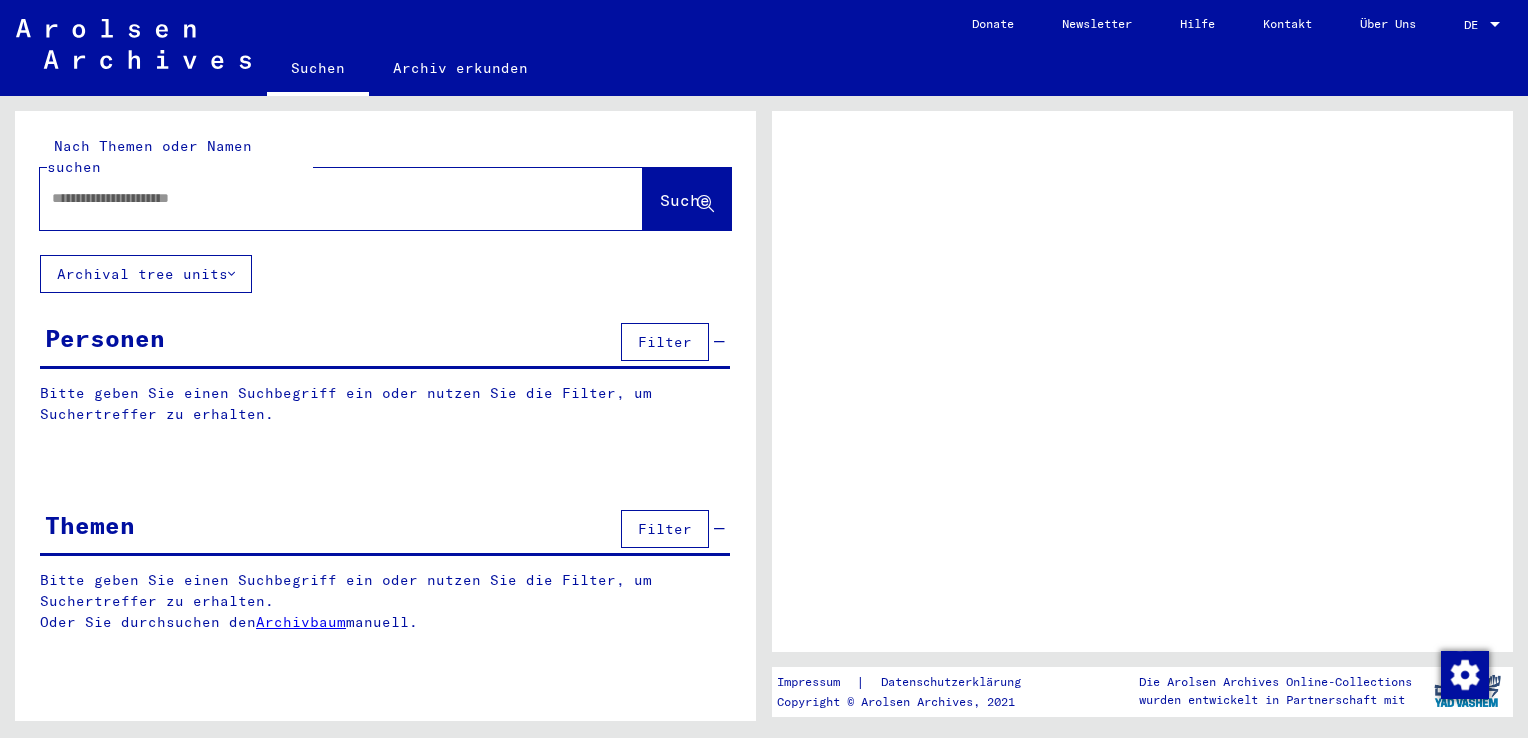 click at bounding box center [323, 198] 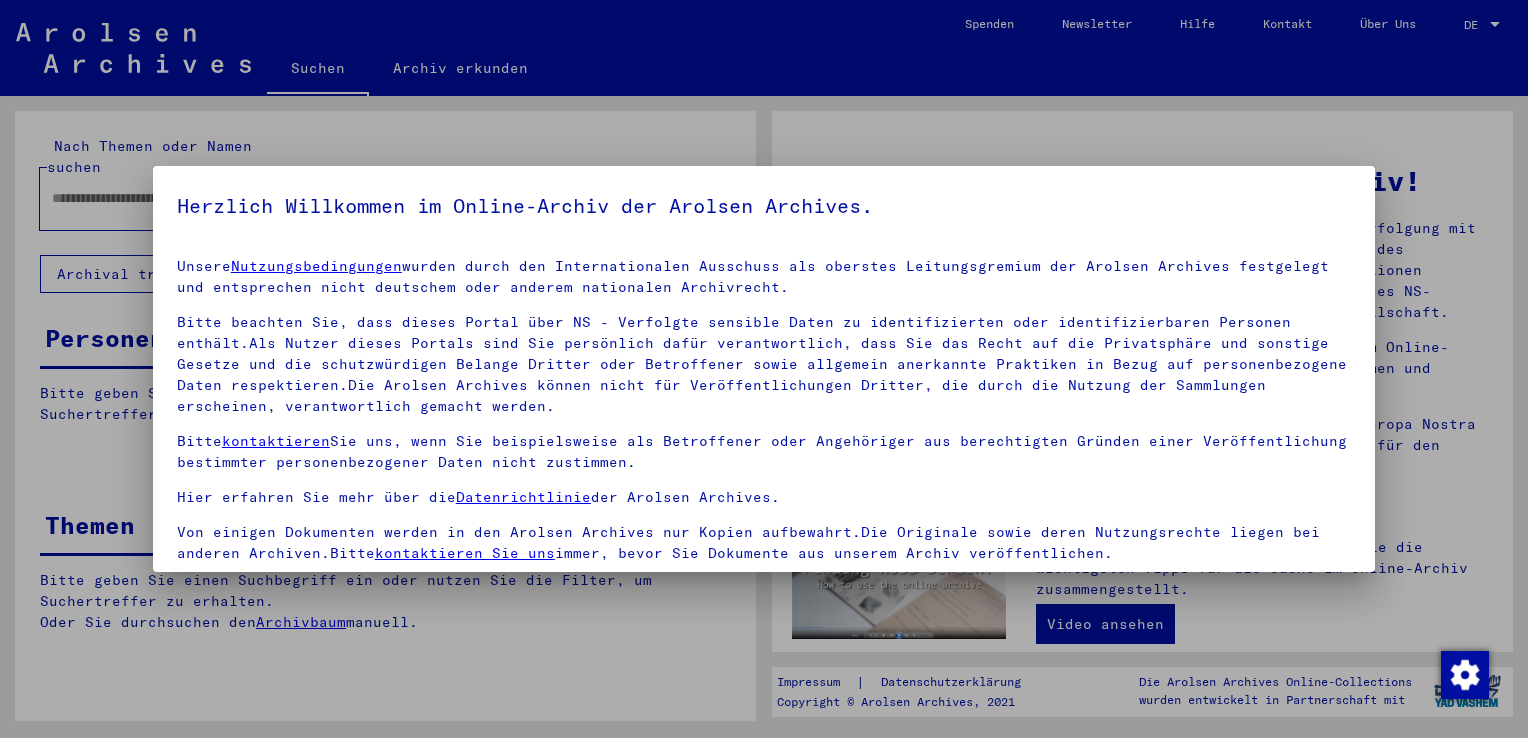 click on "Herzlich Willkommen im Online-Archiv der Arolsen Archives.  Unsere  Nutzungsbedingungen  wurden durch den Internationalen Ausschuss als oberstes Leitungsgremium der Arolsen Archives festgelegt und entsprechen nicht deutschem oder anderem nationalen Archivrecht. Bitte beachten Sie, dass dieses Portal über NS - Verfolgte sensible Daten zu identifizierten oder identifizierbaren Personen enthält.Als Nutzer dieses Portals sind Sie persönlich dafür verantwortlich, dass Sie das Recht auf die Privatsphäre und sonstige Gesetze und die schutzwürdigen Belange Dritter oder Betroffener sowie allgemein anerkannte Praktiken in Bezug auf personenbezogene Daten respektieren.Die Arolsen Archives können nicht für Veröffentlichungen Dritter, die durch die Nutzung der Sammlungen erscheinen, verantwortlich gemacht werden. Bitte  kontaktieren  Sie uns, wenn Sie beispielsweise als Betroffener oder Angehöriger aus berechtigten Gründen einer Veröffentlichung bestimmter personenbezogener Daten nicht zustimmen." at bounding box center [764, 456] 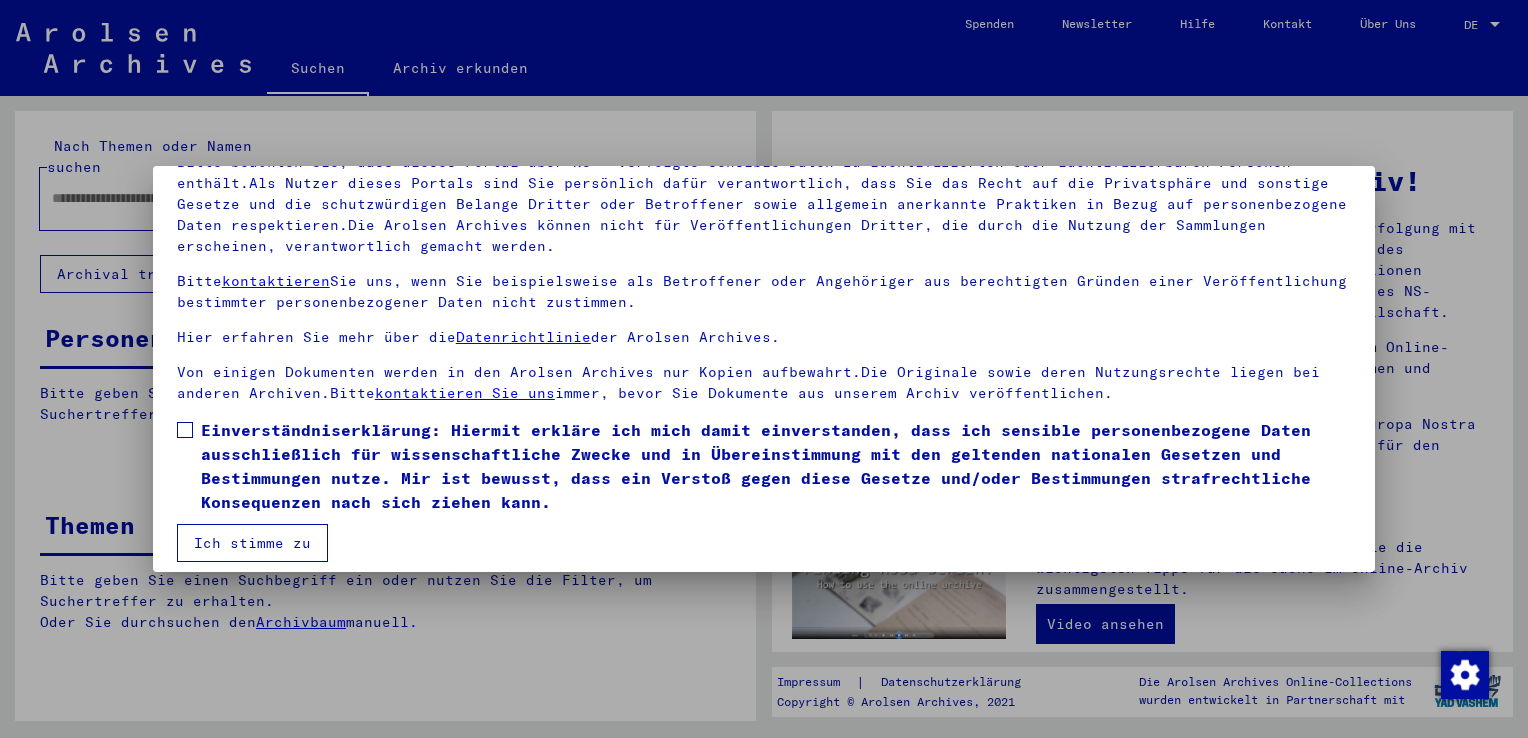 scroll, scrollTop: 173, scrollLeft: 0, axis: vertical 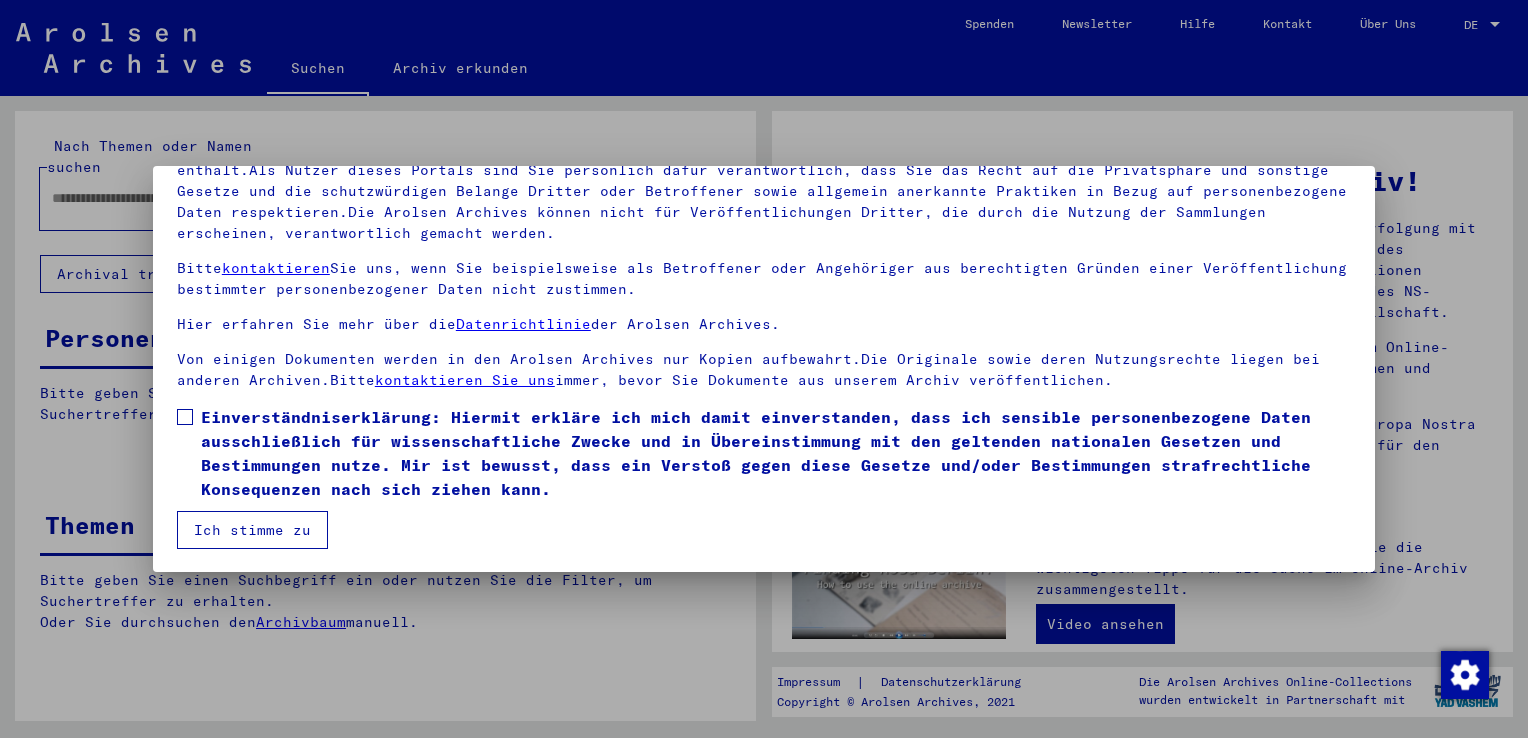 click at bounding box center (185, 417) 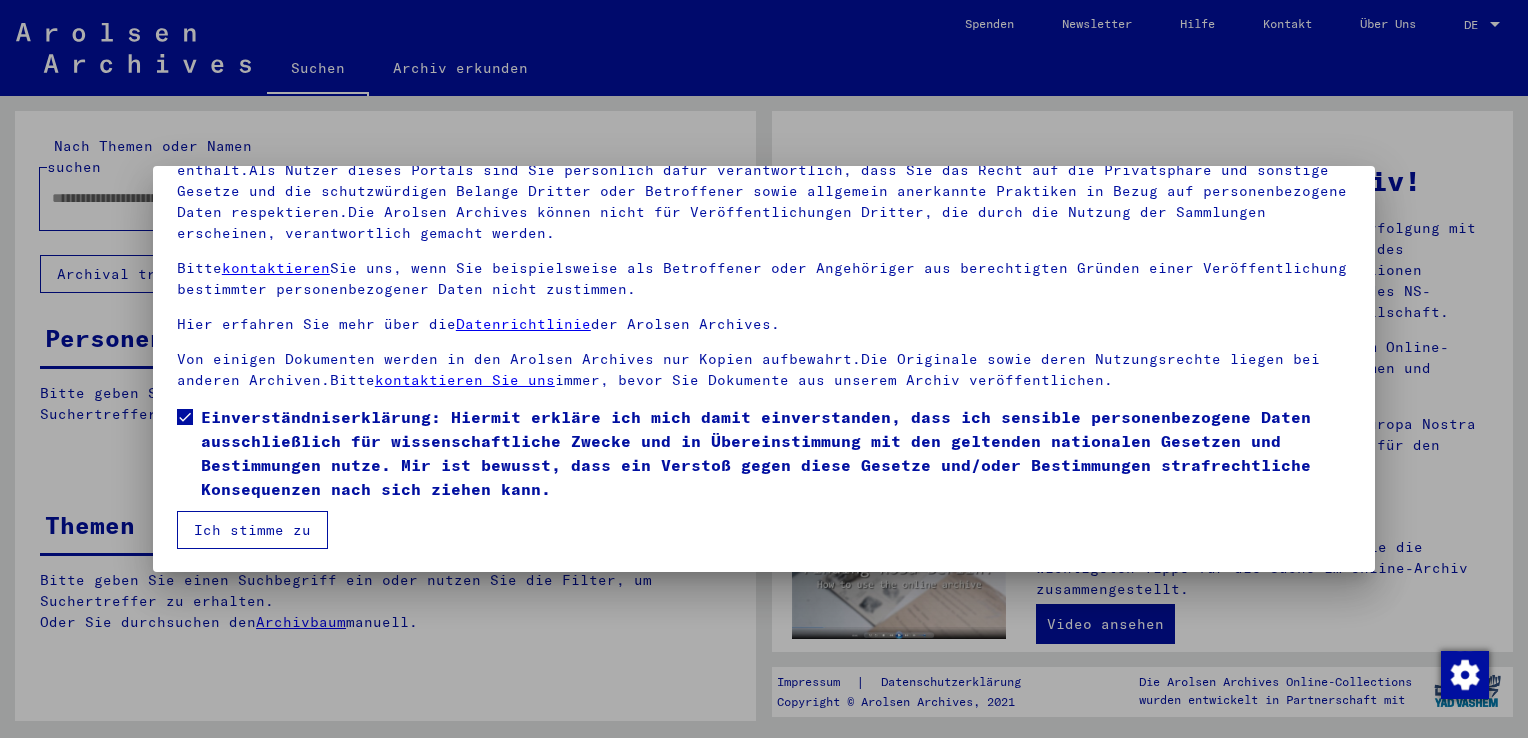 click on "Ich stimme zu" at bounding box center [252, 530] 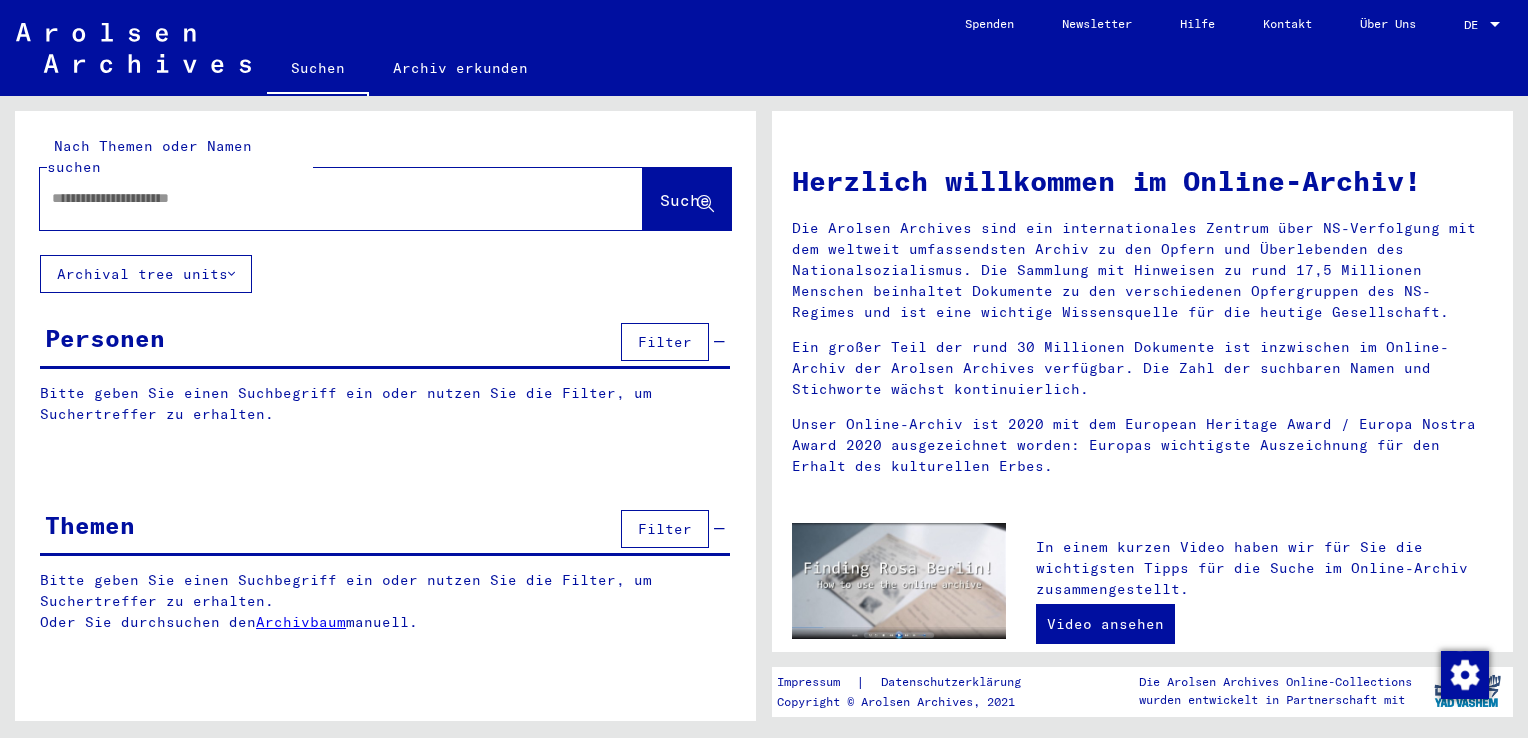 click at bounding box center (317, 198) 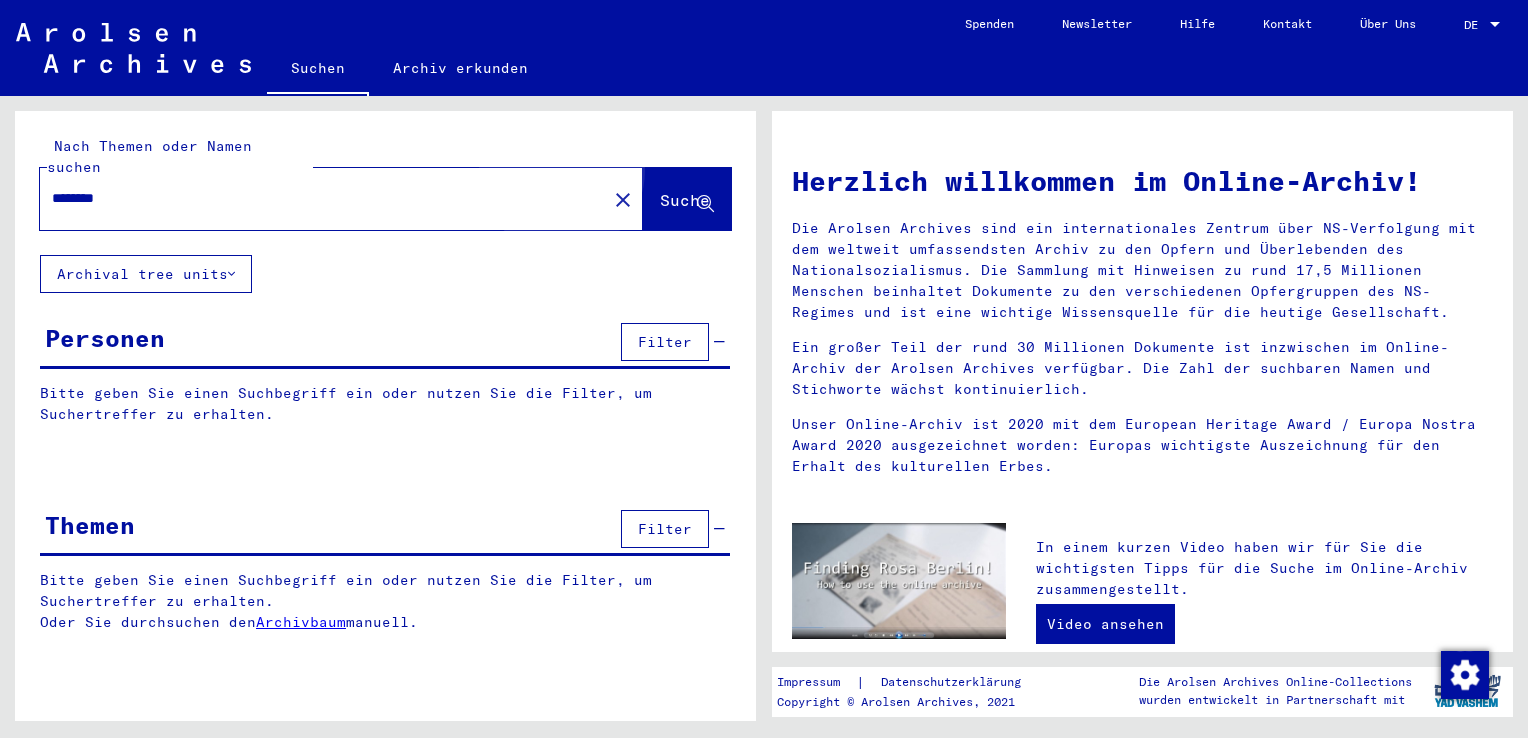 click on "Suche" 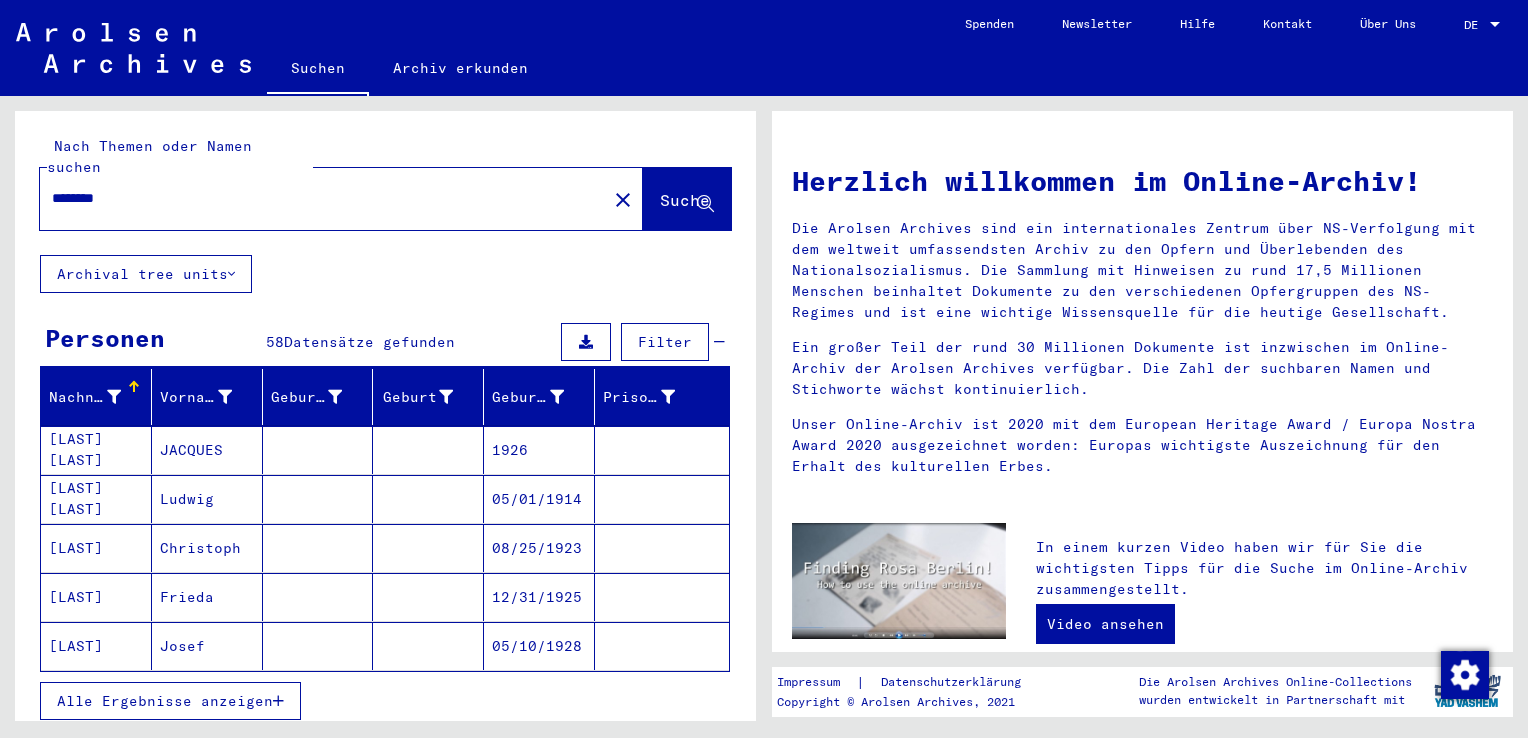 click on "Alle Ergebnisse anzeigen" at bounding box center (165, 701) 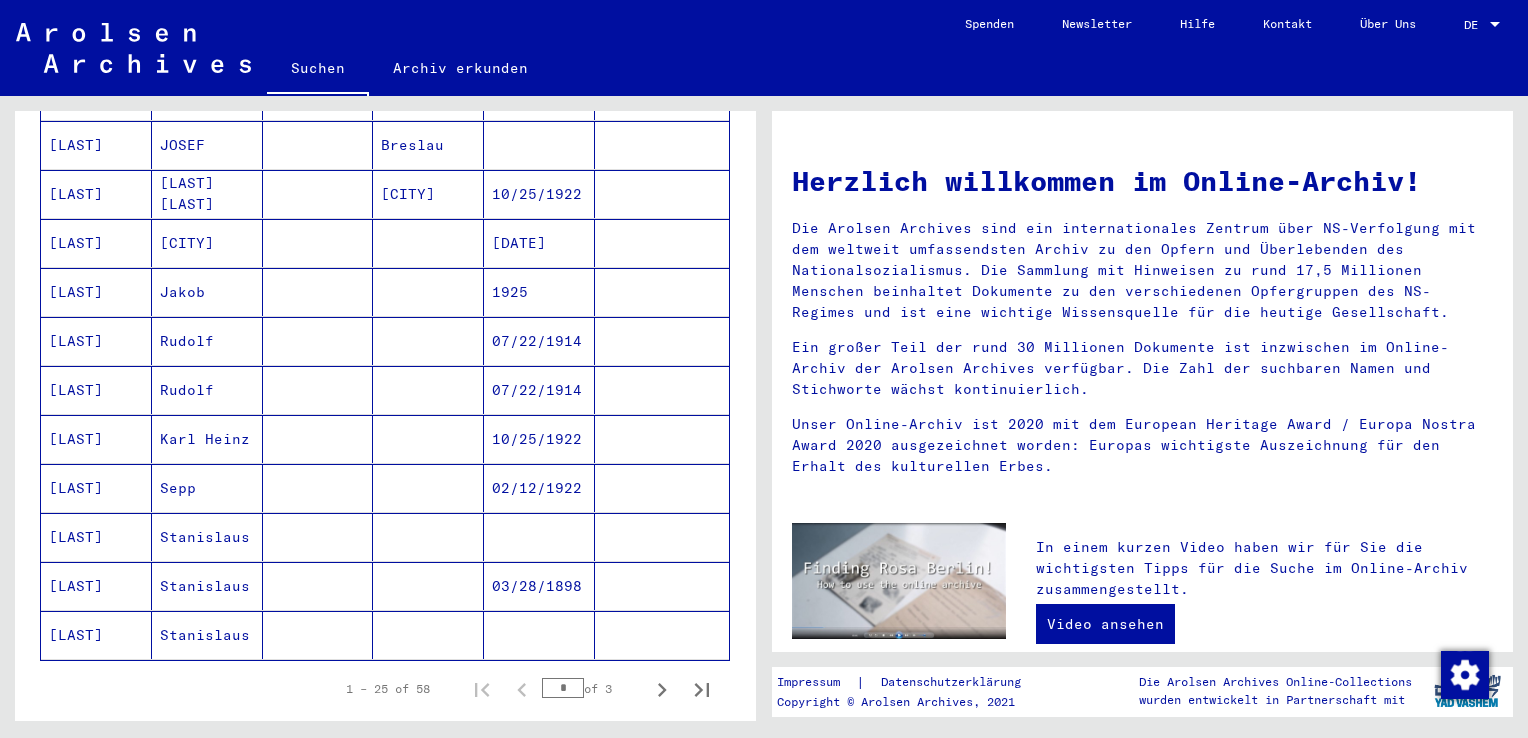 scroll, scrollTop: 1000, scrollLeft: 0, axis: vertical 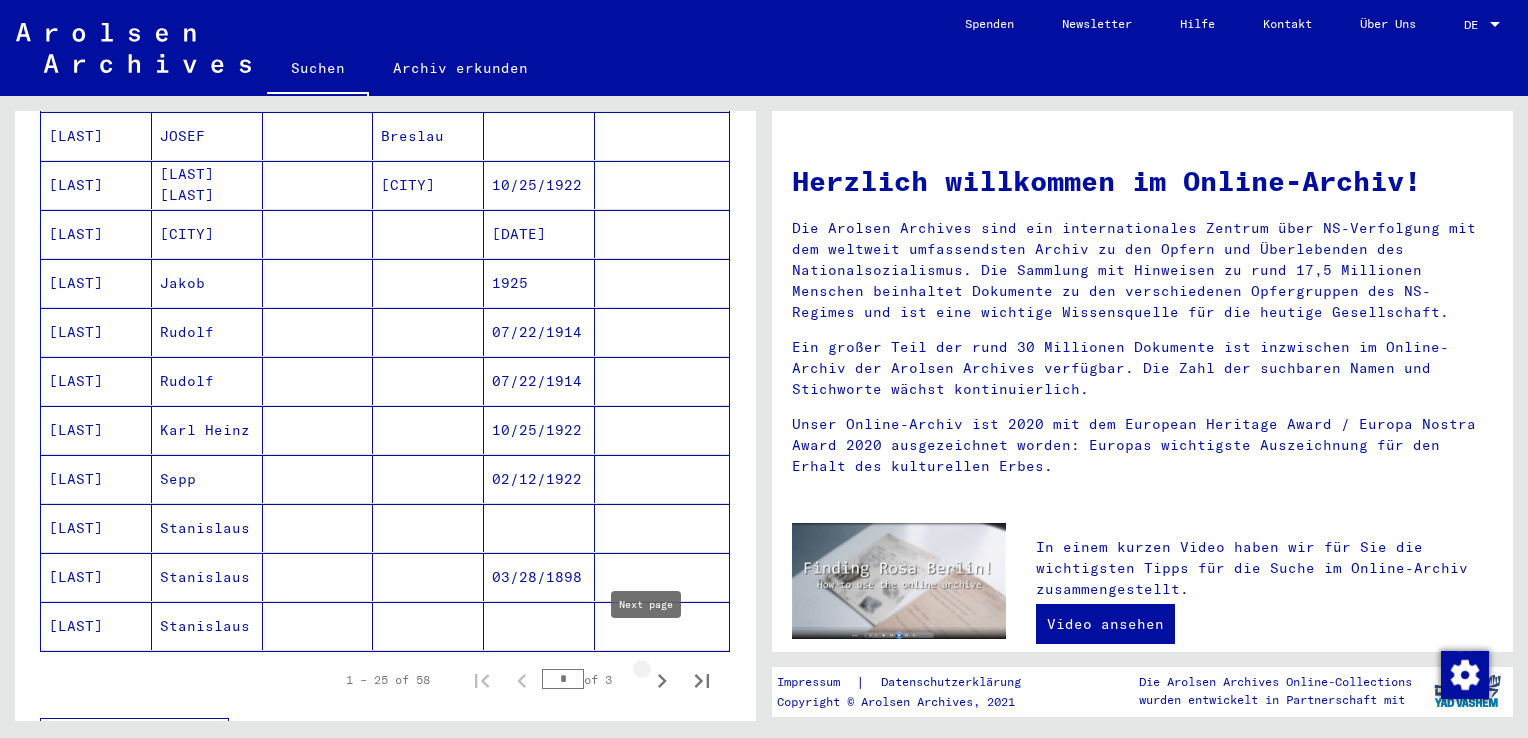 click 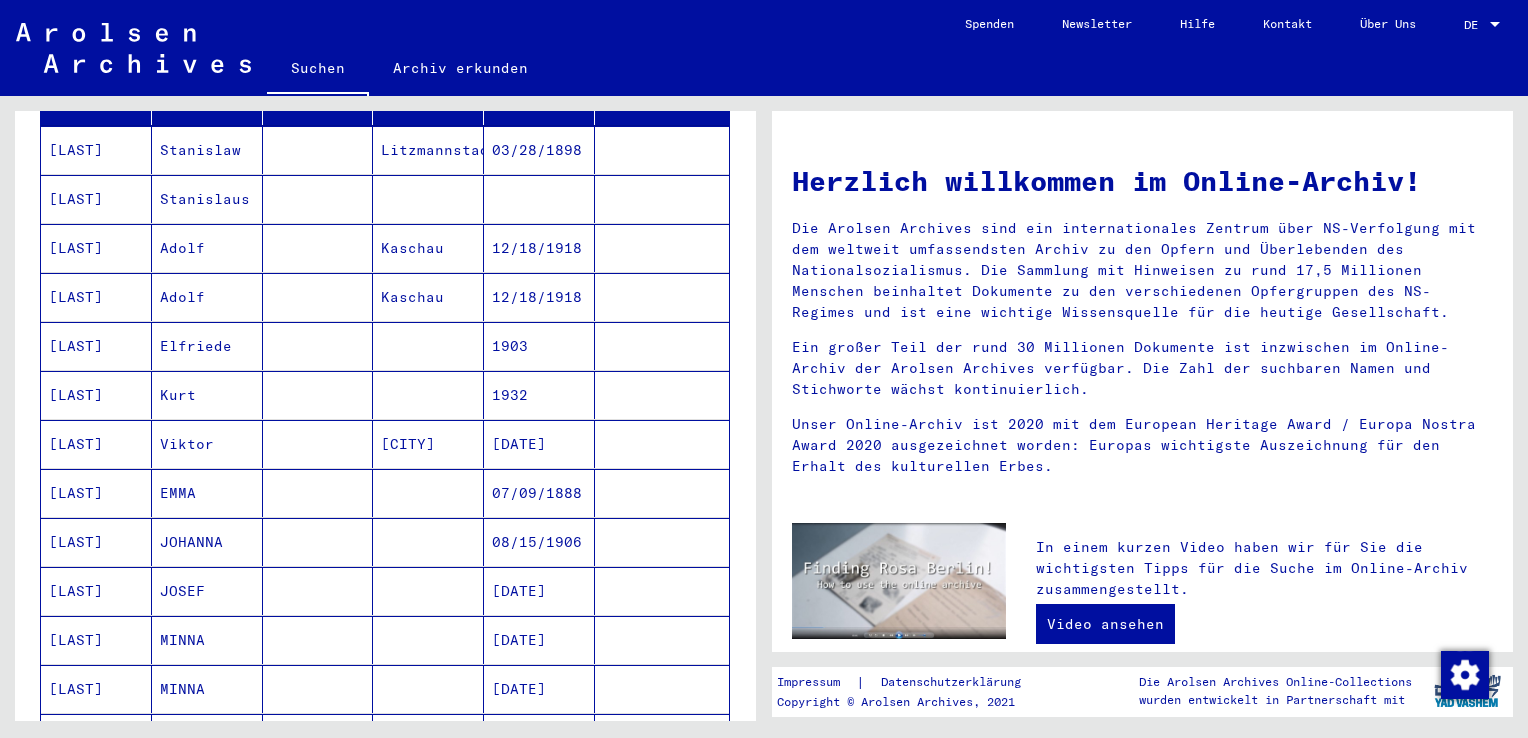 scroll, scrollTop: 100, scrollLeft: 0, axis: vertical 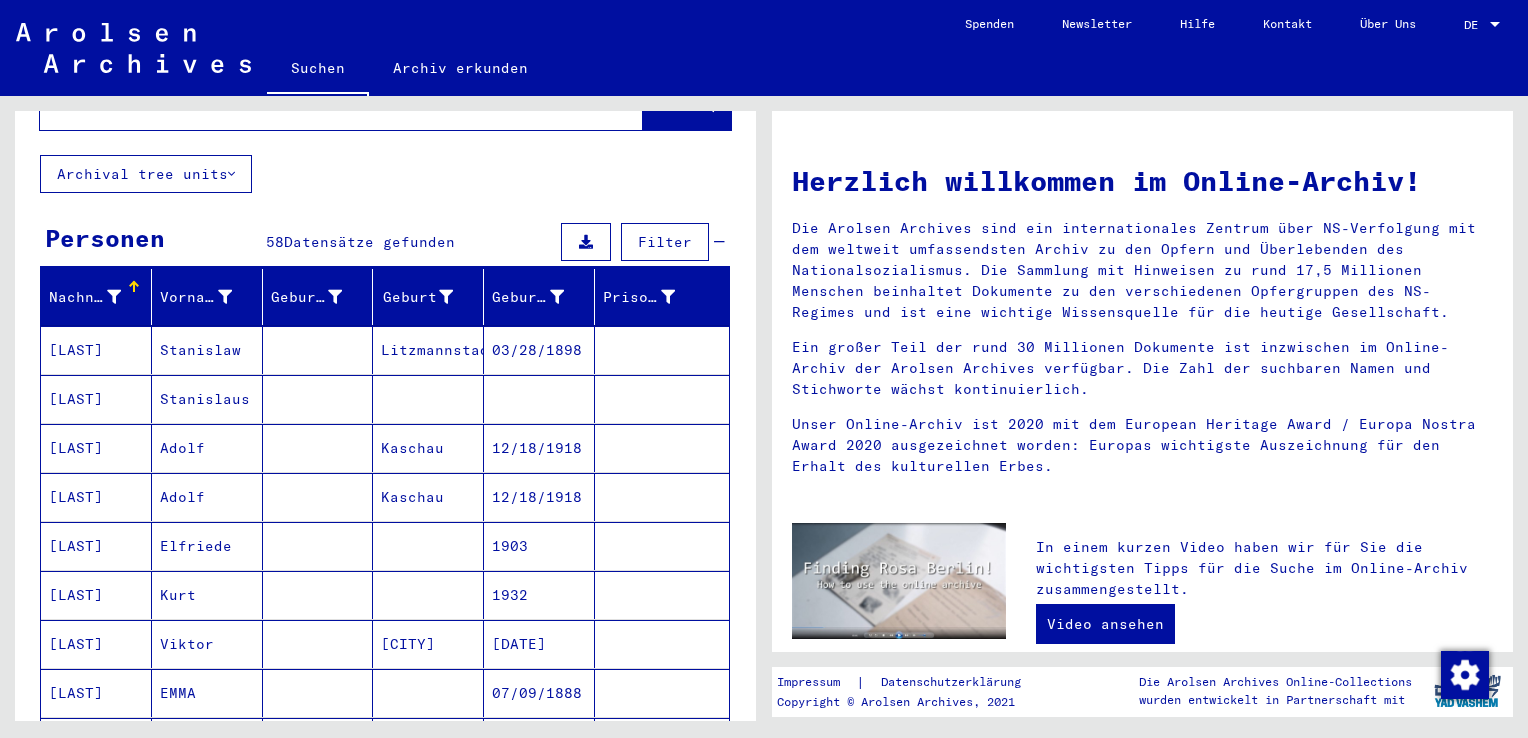 click on "[LAST]" at bounding box center (96, 644) 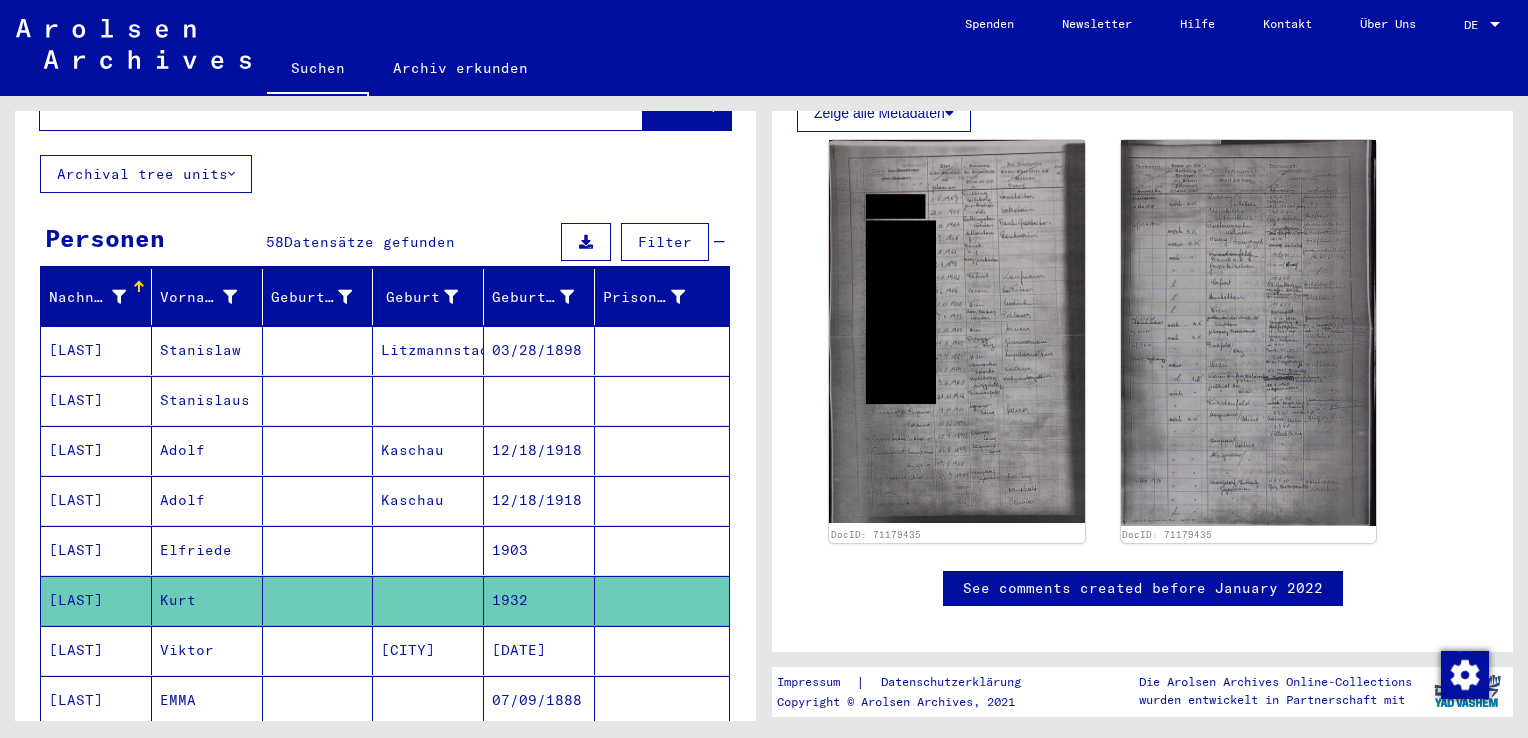 scroll, scrollTop: 600, scrollLeft: 0, axis: vertical 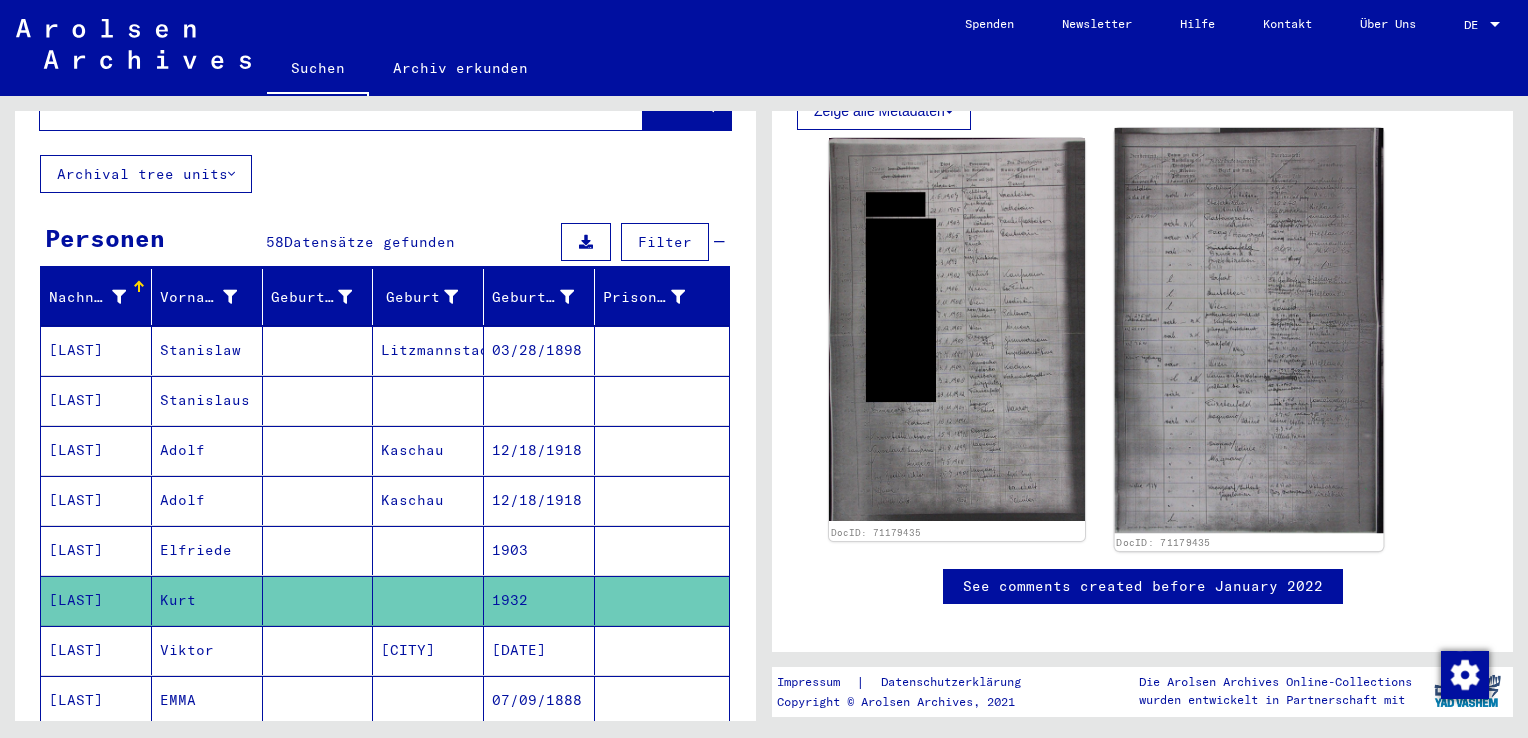 click 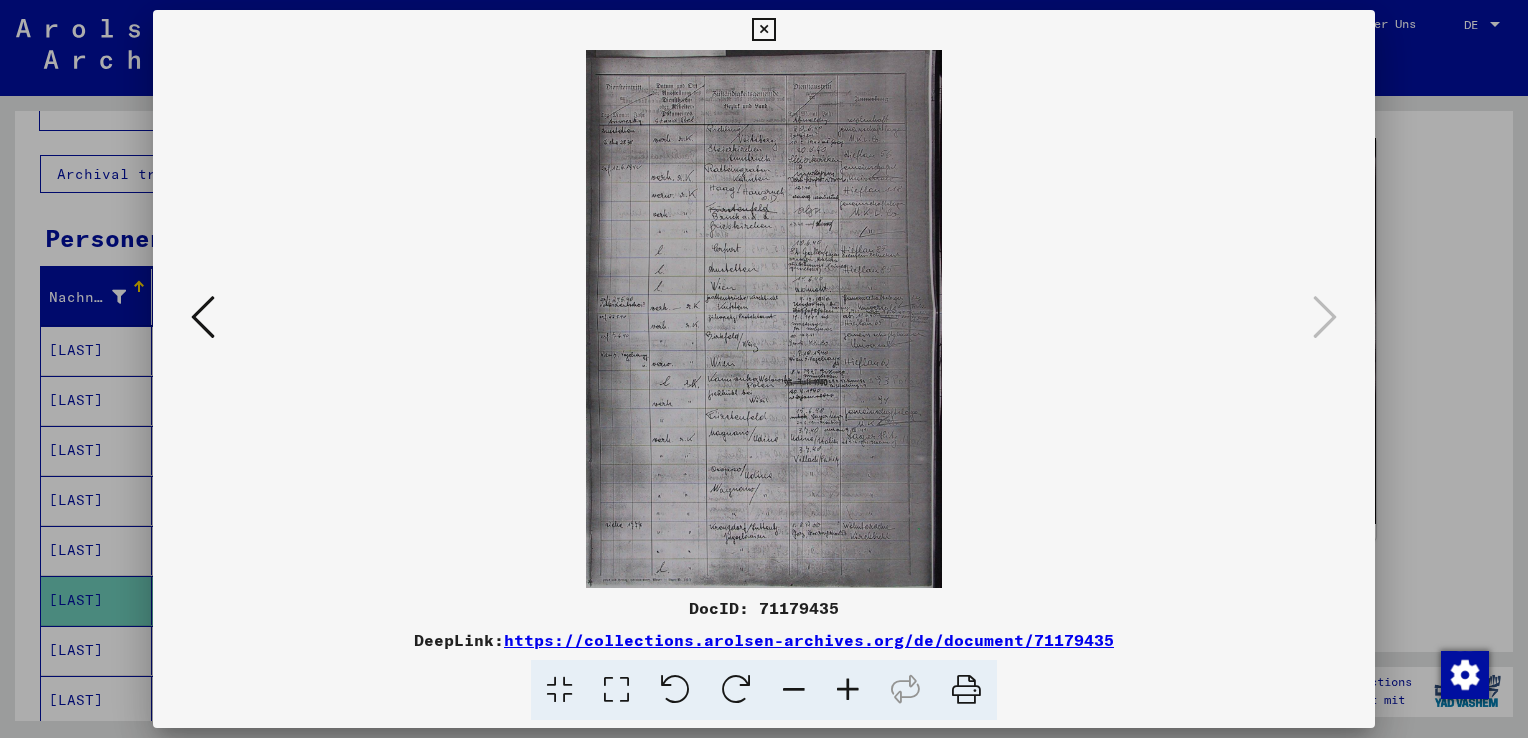 click at bounding box center [764, 319] 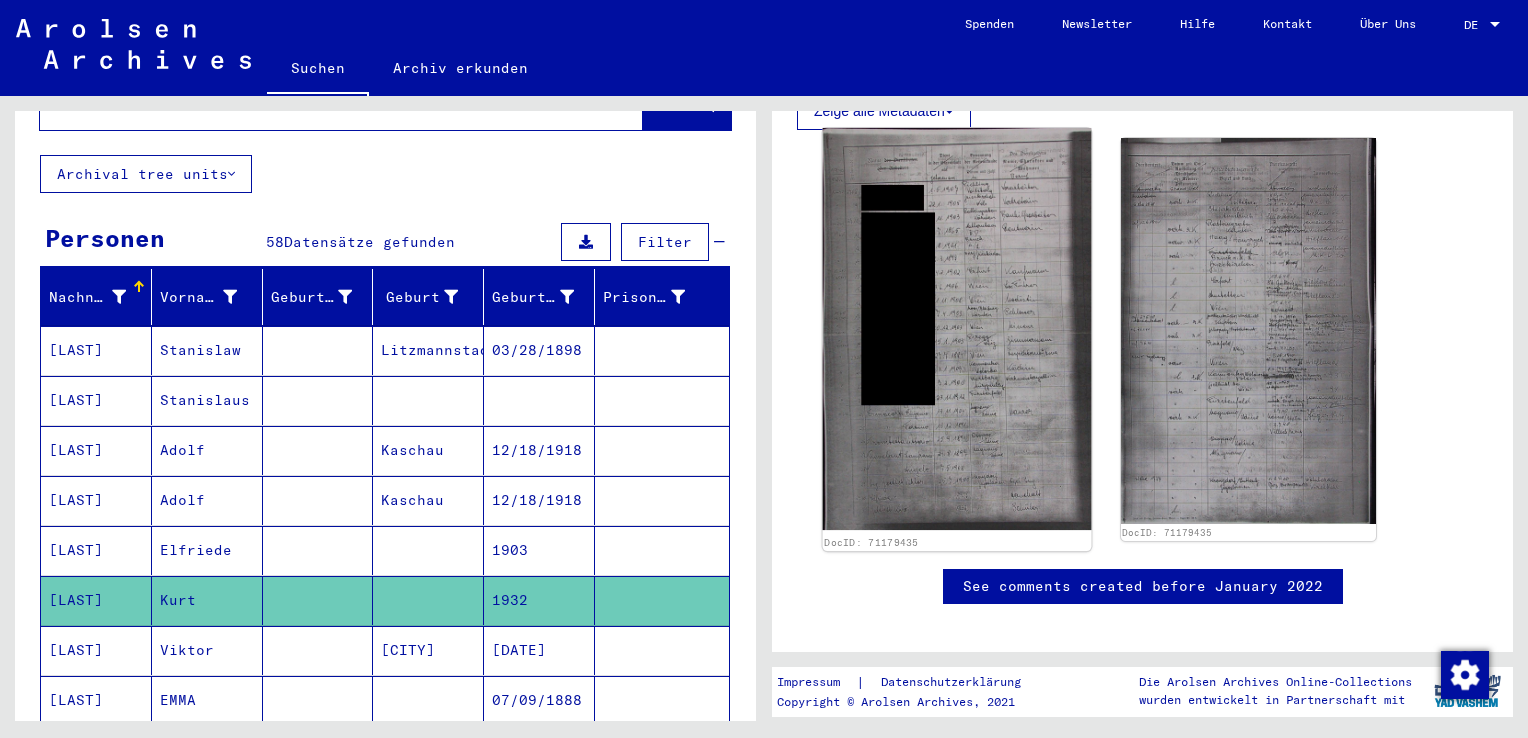 click 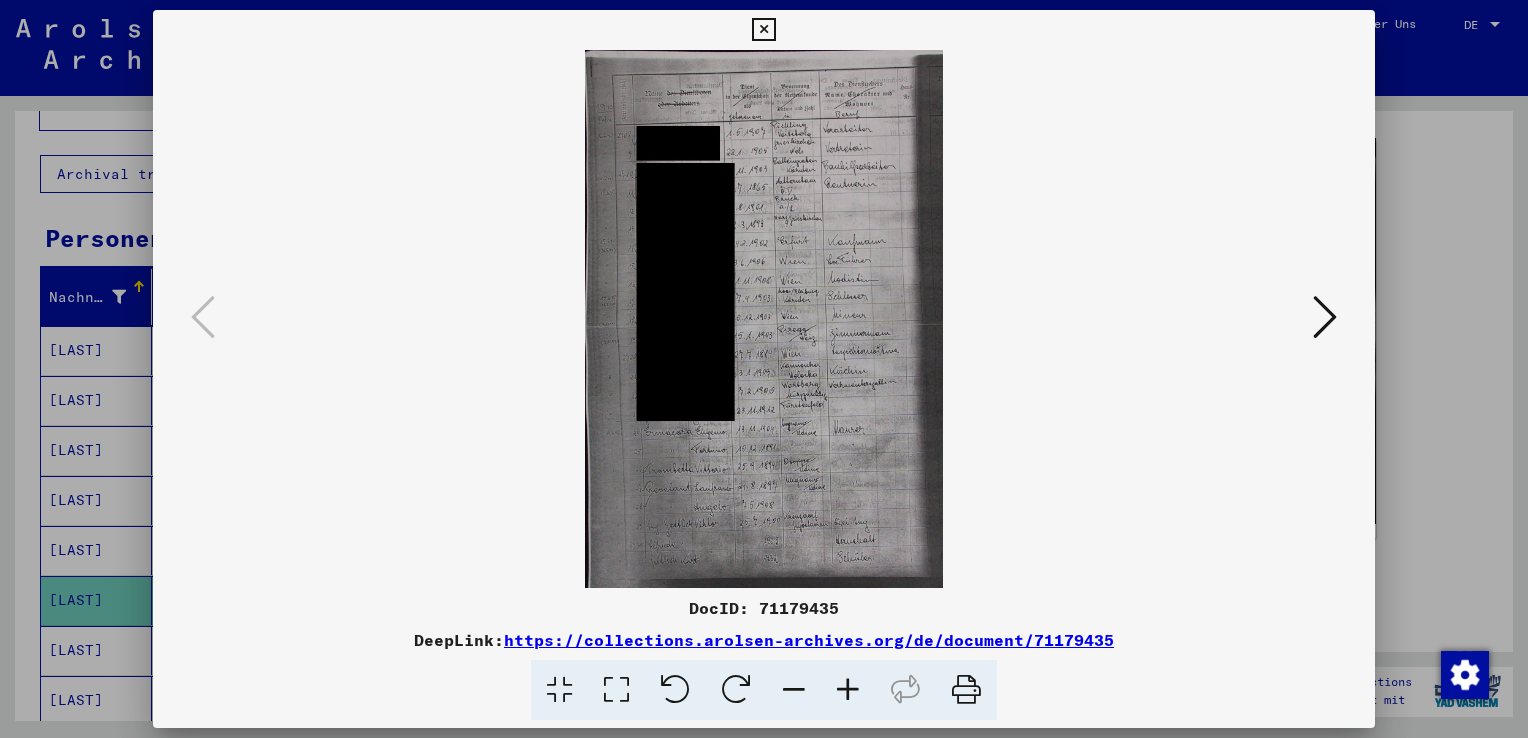click at bounding box center (763, 30) 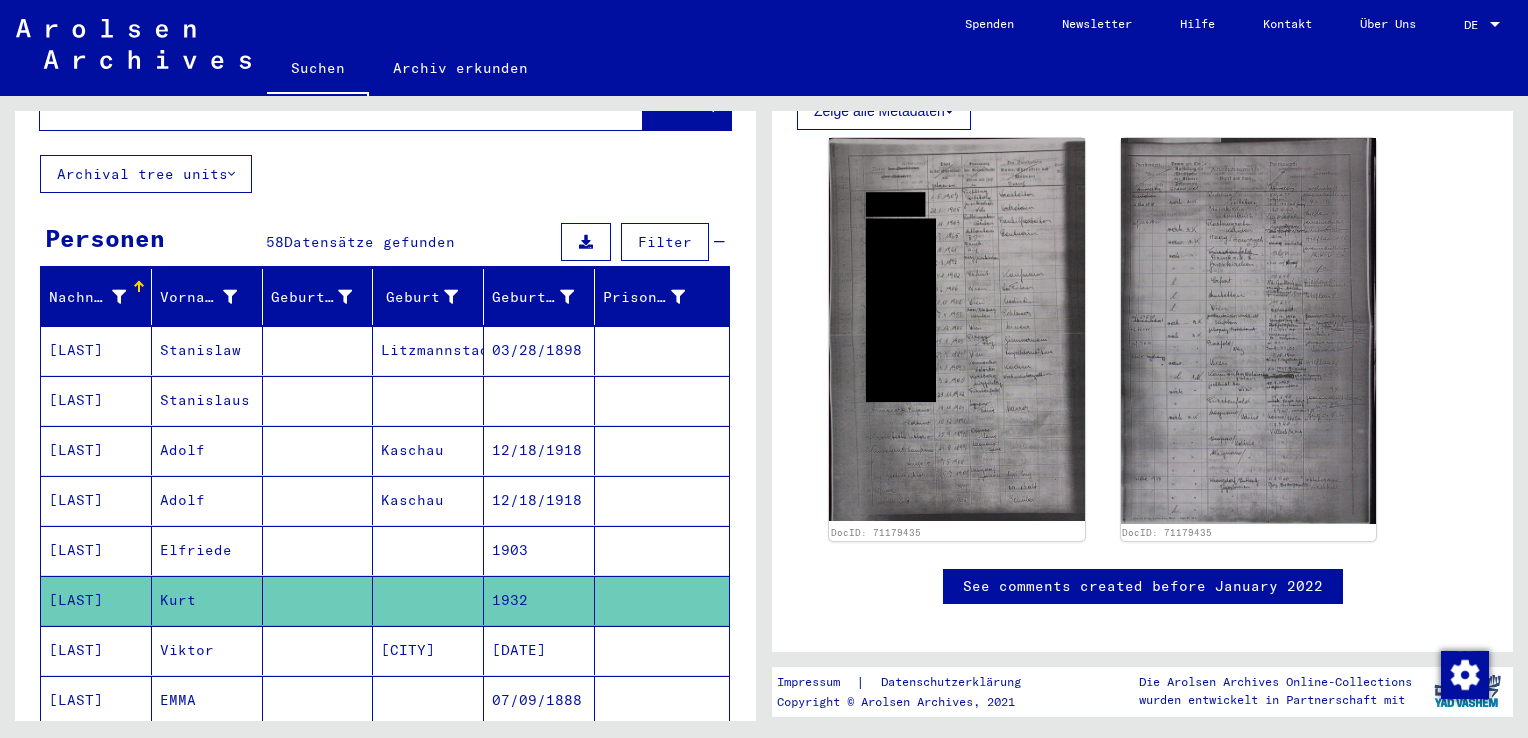 scroll, scrollTop: 200, scrollLeft: 0, axis: vertical 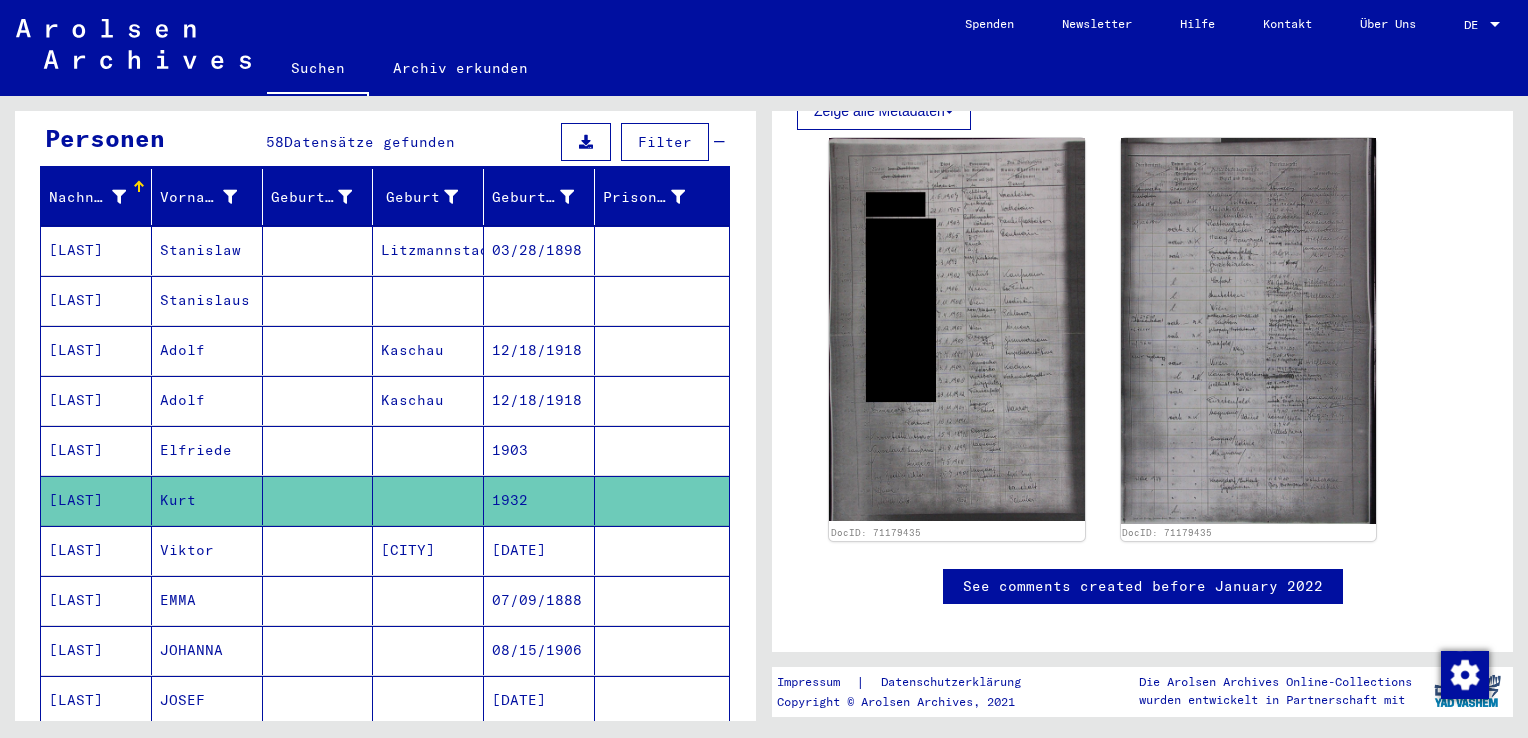 click on "Viktor" at bounding box center (207, 600) 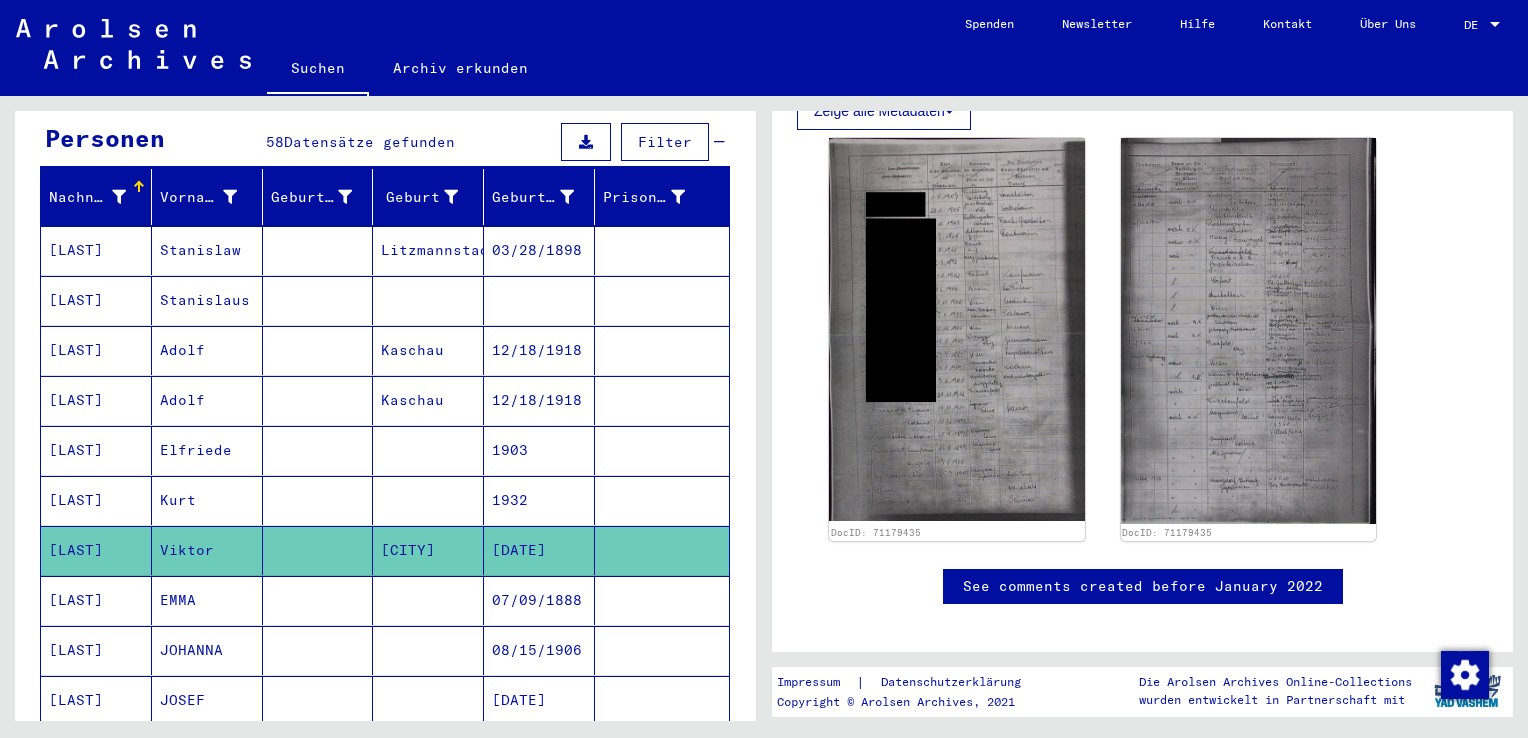 click on "[DATE]" 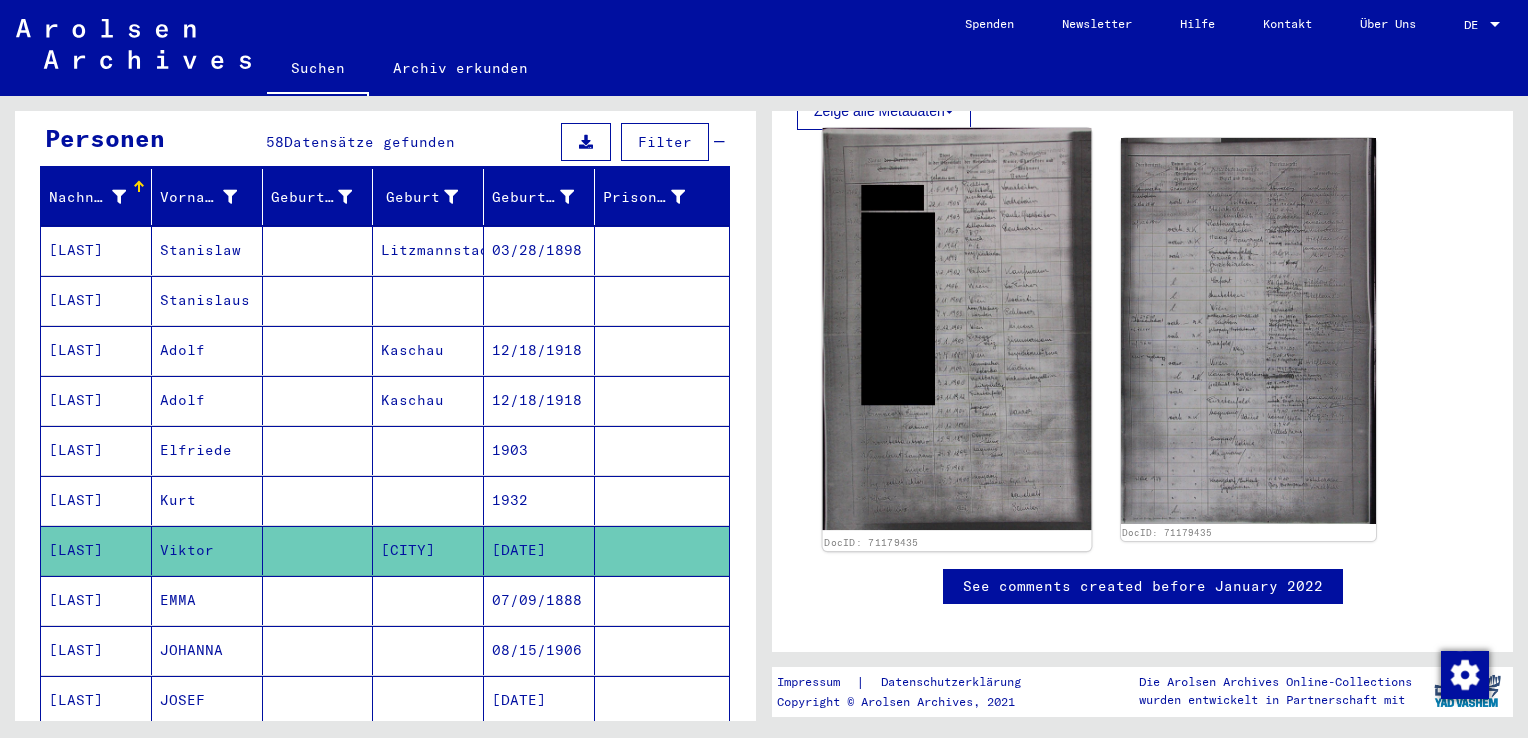 click 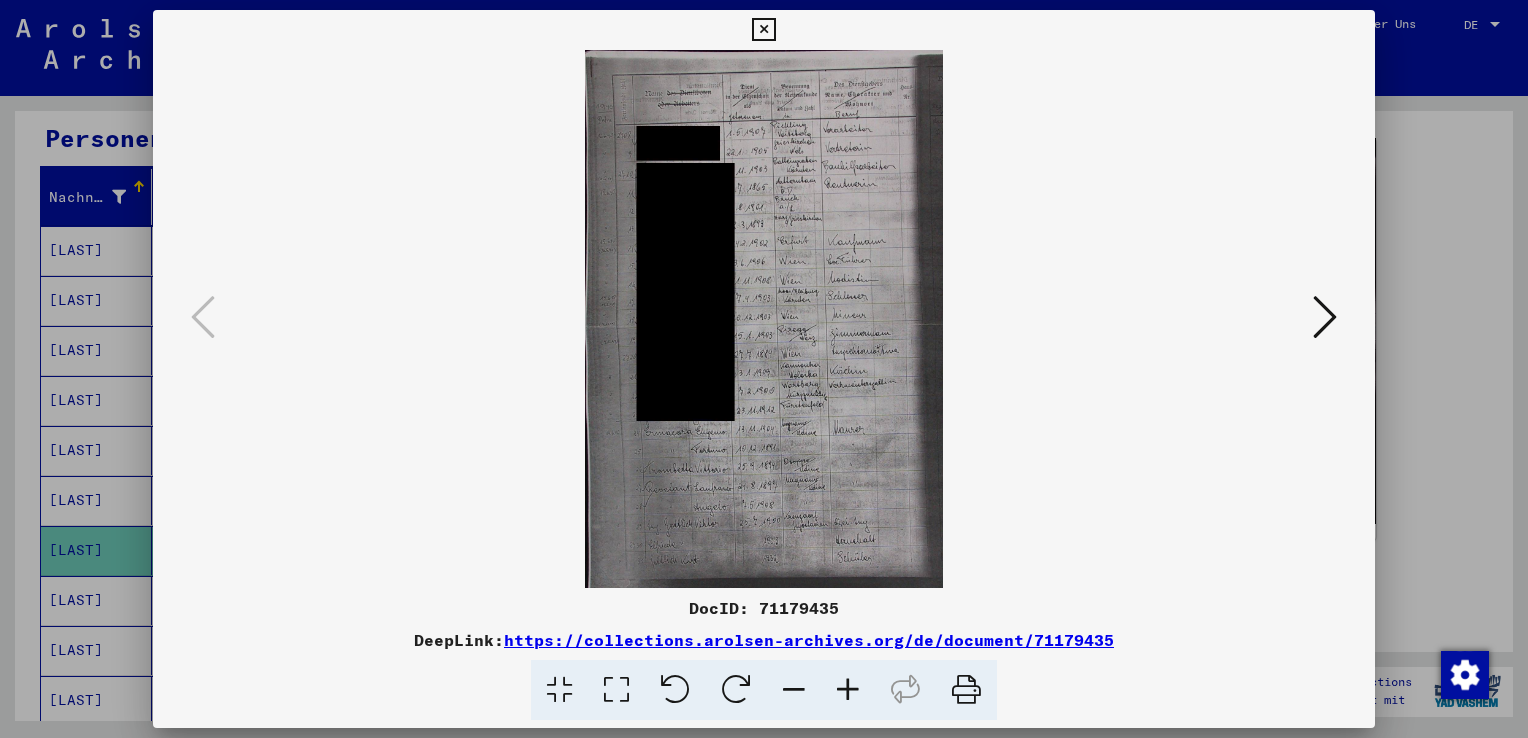 click at bounding box center (764, 319) 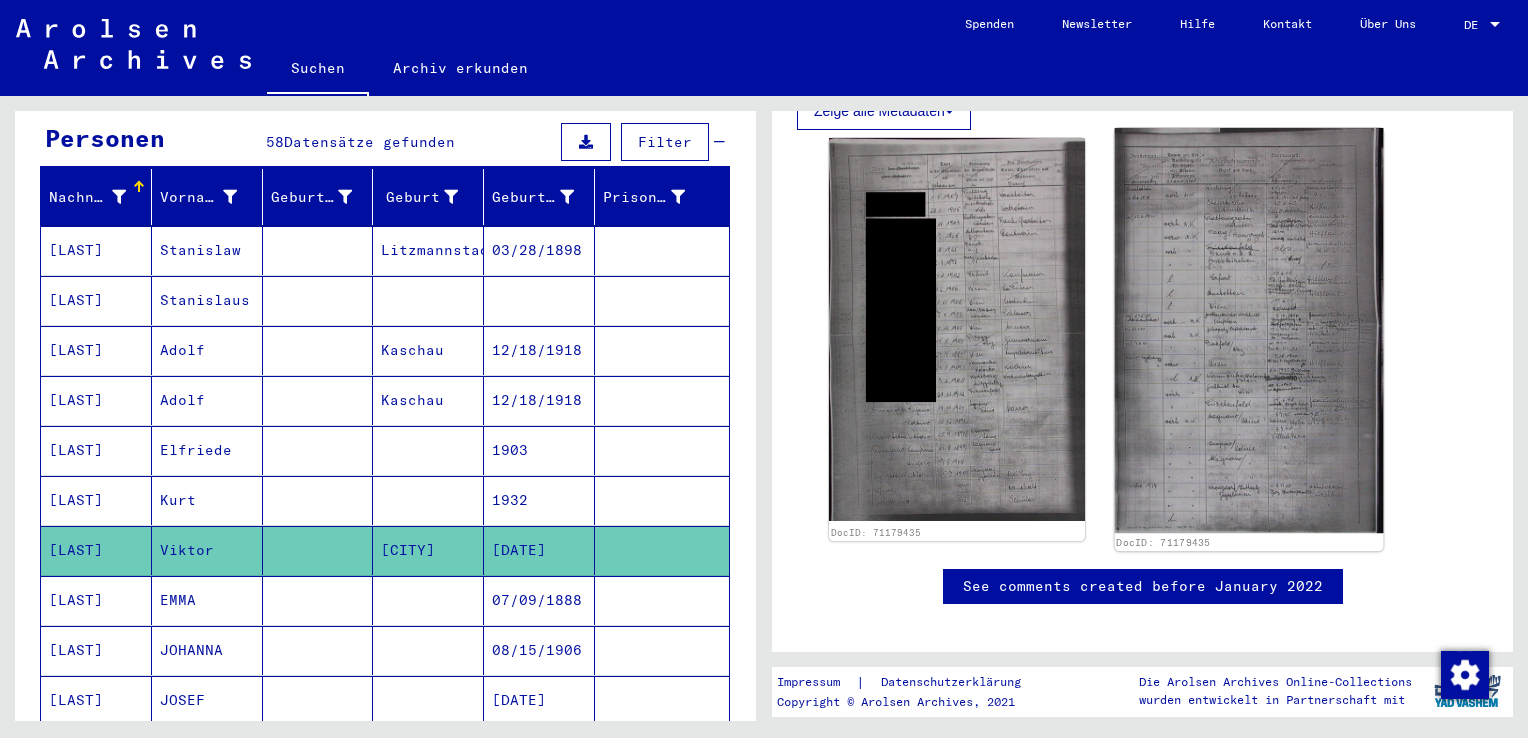 click 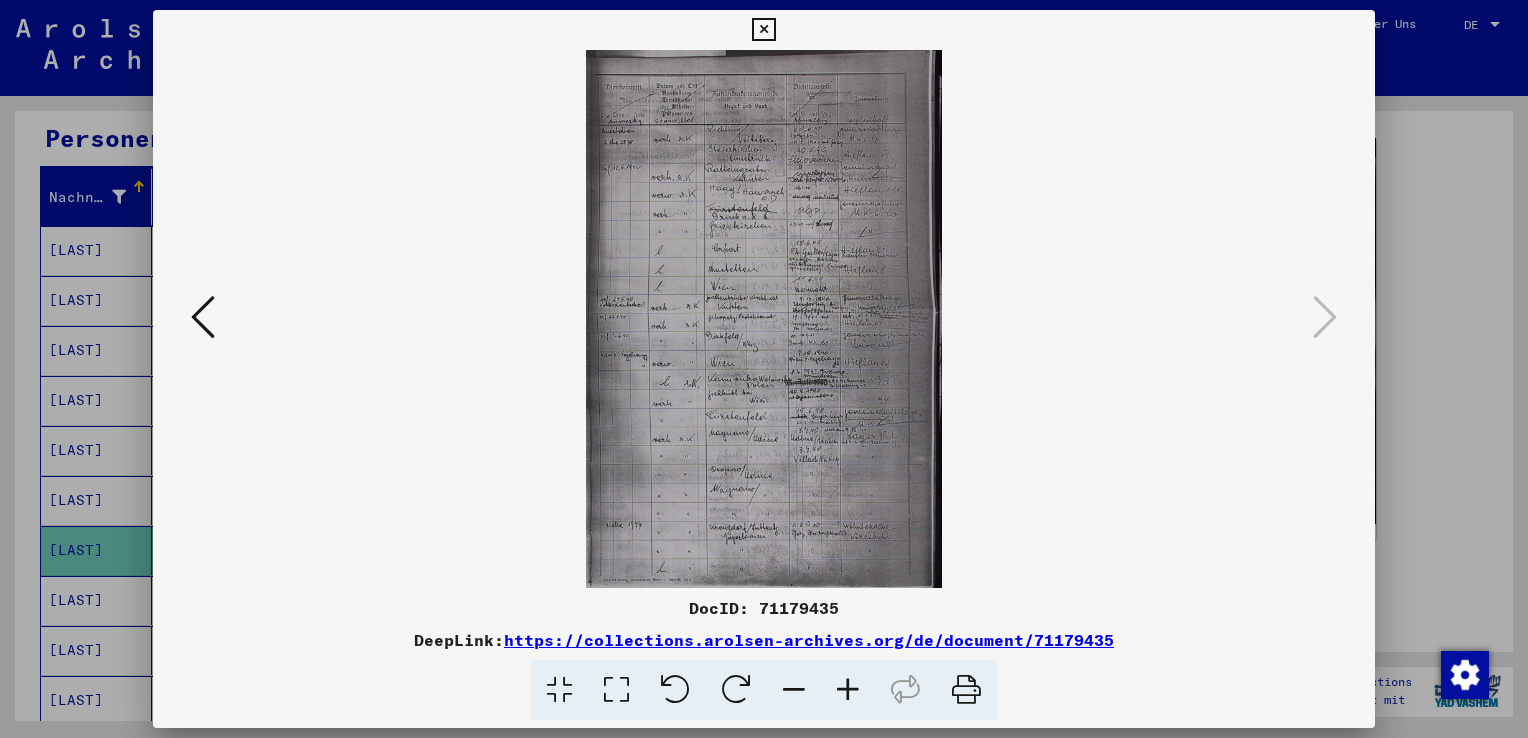 click at bounding box center (764, 319) 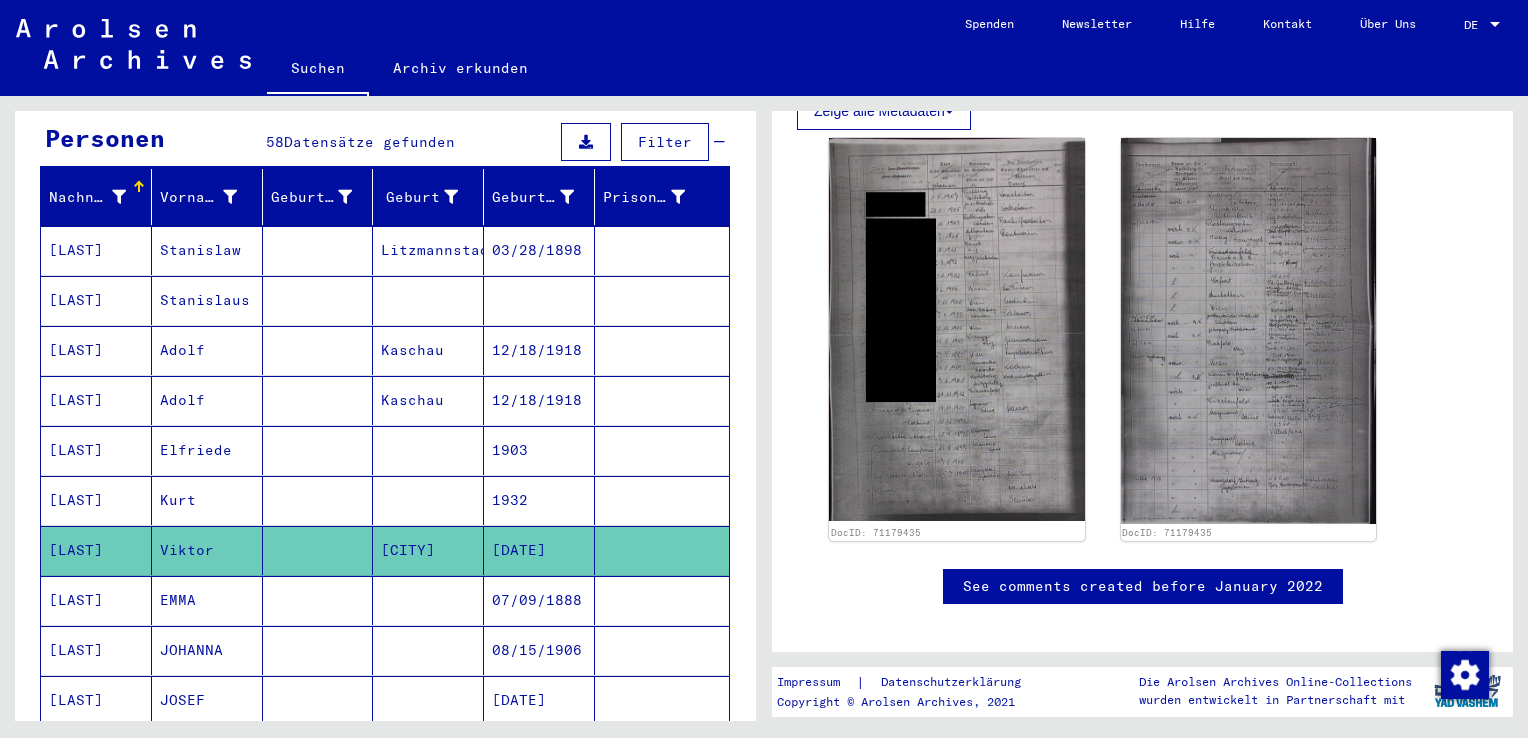 click on "Nachname Vorname Geburtsname Geburt Geburt­datum Prisoner # GOTTLICH Stanislaw Litzmannstadt 03/28/1898 GOTTLICH Stanislaus GÖTTLICH Adolf Kaschau 12/18/1918 GÖTTLICH Adolf Kaschau 12/18/1918 GOTTLICH Elfriede 1903 GOTTLICH Kurt 1932 GOTTLICH Viktor Krenzdorf 07/25/1900 GÖTTLICH EMMA 07/09/1888 GOTTLICH JOHANNA 08/15/1906 GÖTTLICH JOSEF 10/27/1878 GÖTTLICH MINNA 08/29/1914 GÖTTLICH MINNA 08/29/1914 GÖTTLICH JOSEF 10/27/1878 GÖTTLICH *" at bounding box center (764, 369) 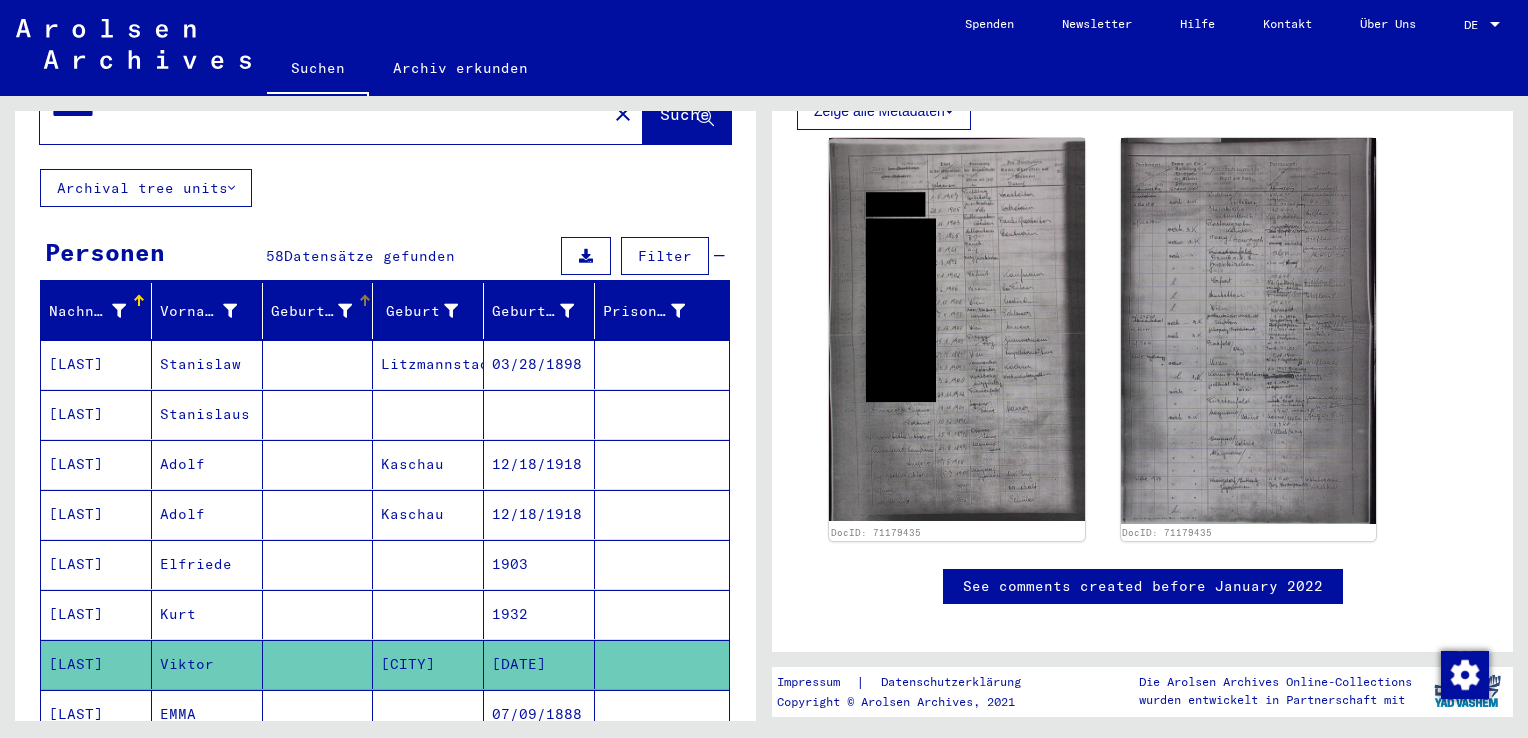 scroll, scrollTop: 0, scrollLeft: 0, axis: both 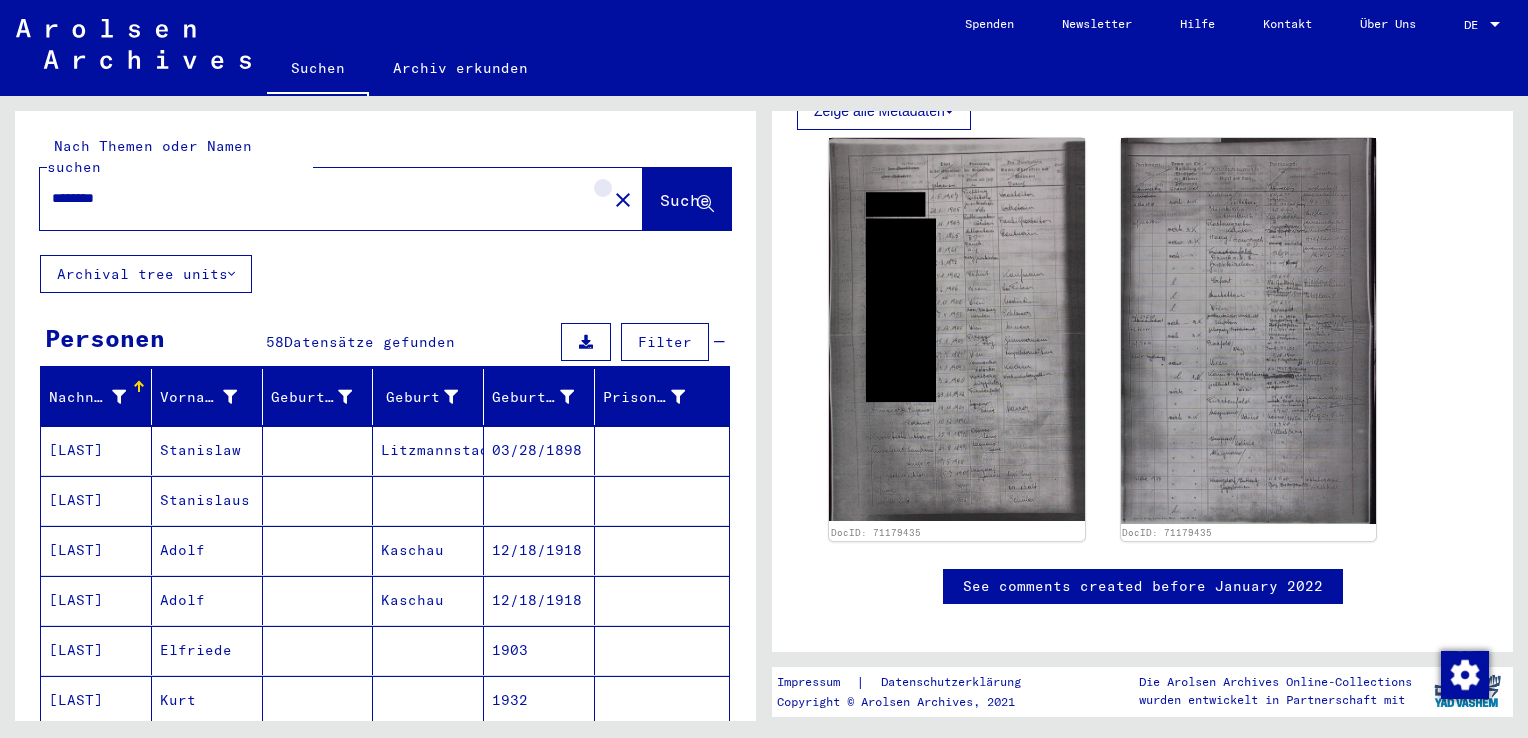 click on "close" 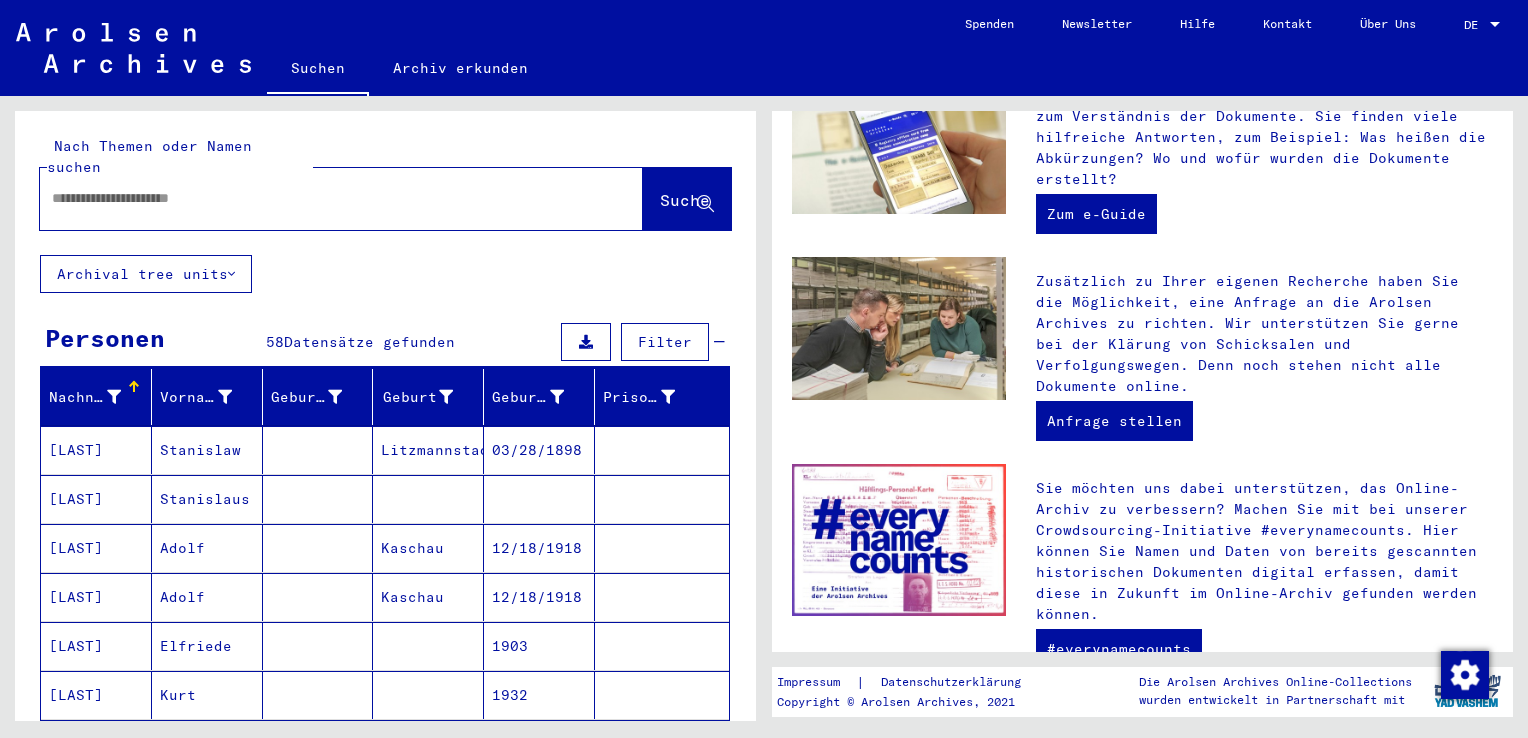 scroll, scrollTop: 0, scrollLeft: 0, axis: both 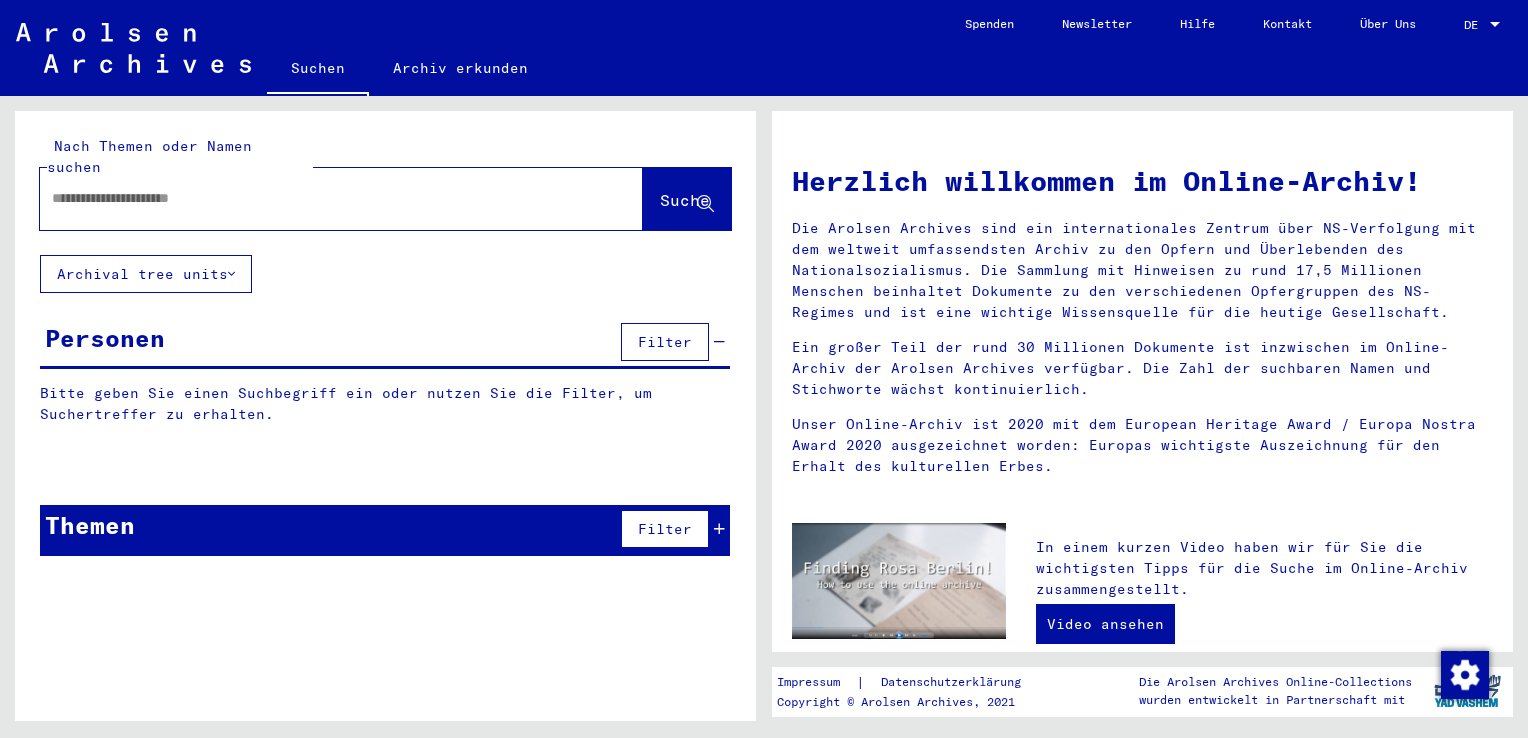 click at bounding box center (317, 198) 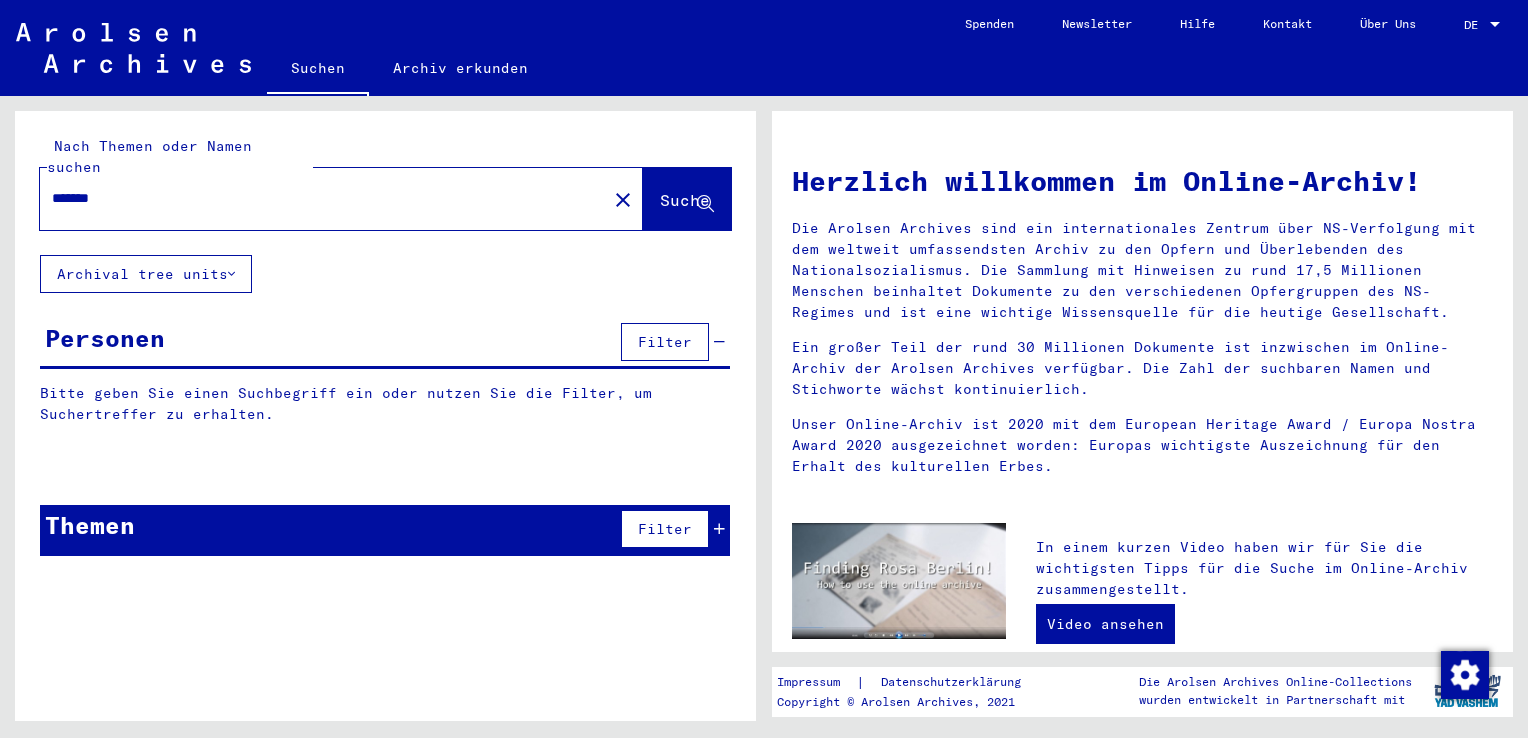 type on "*******" 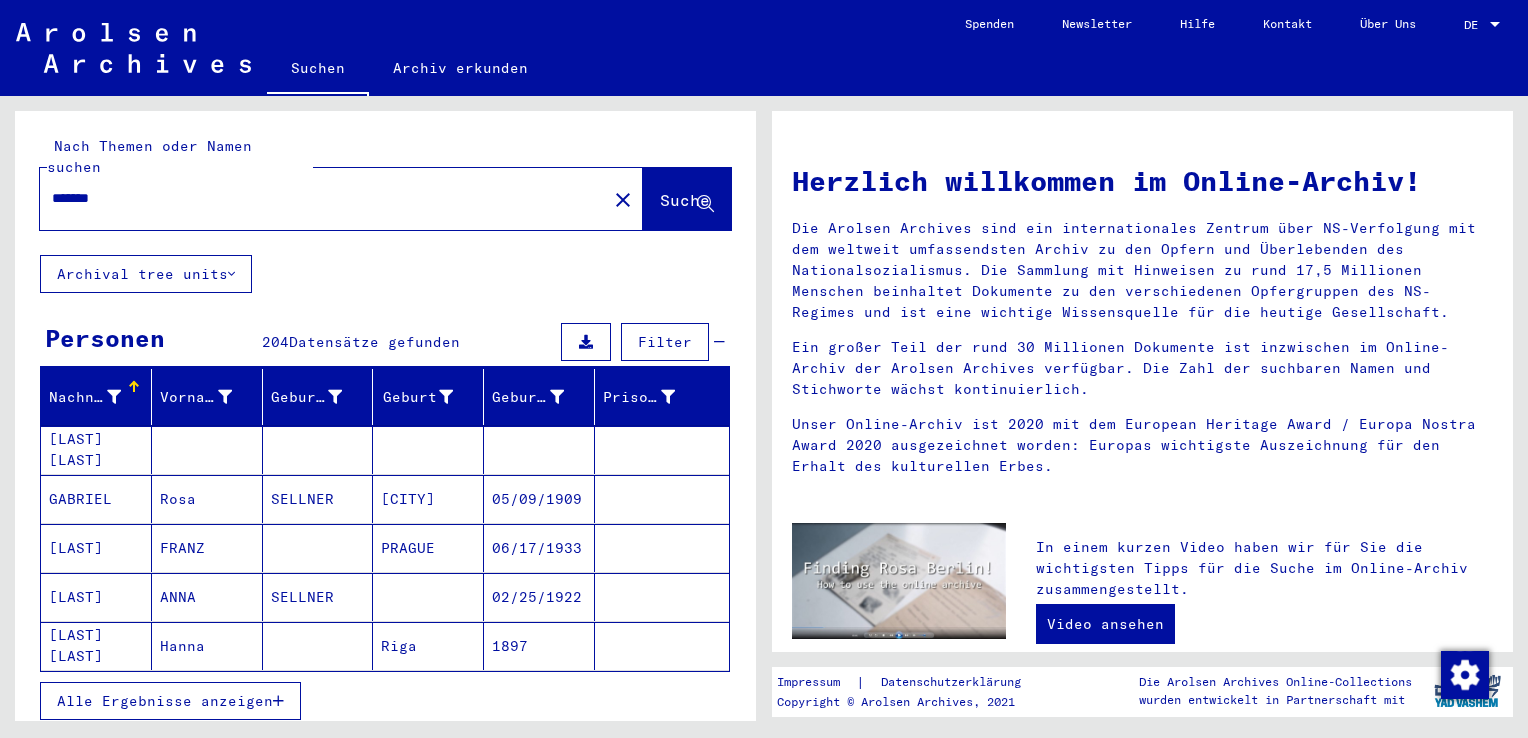 click on "[LAST] [LAST]" at bounding box center [96, 499] 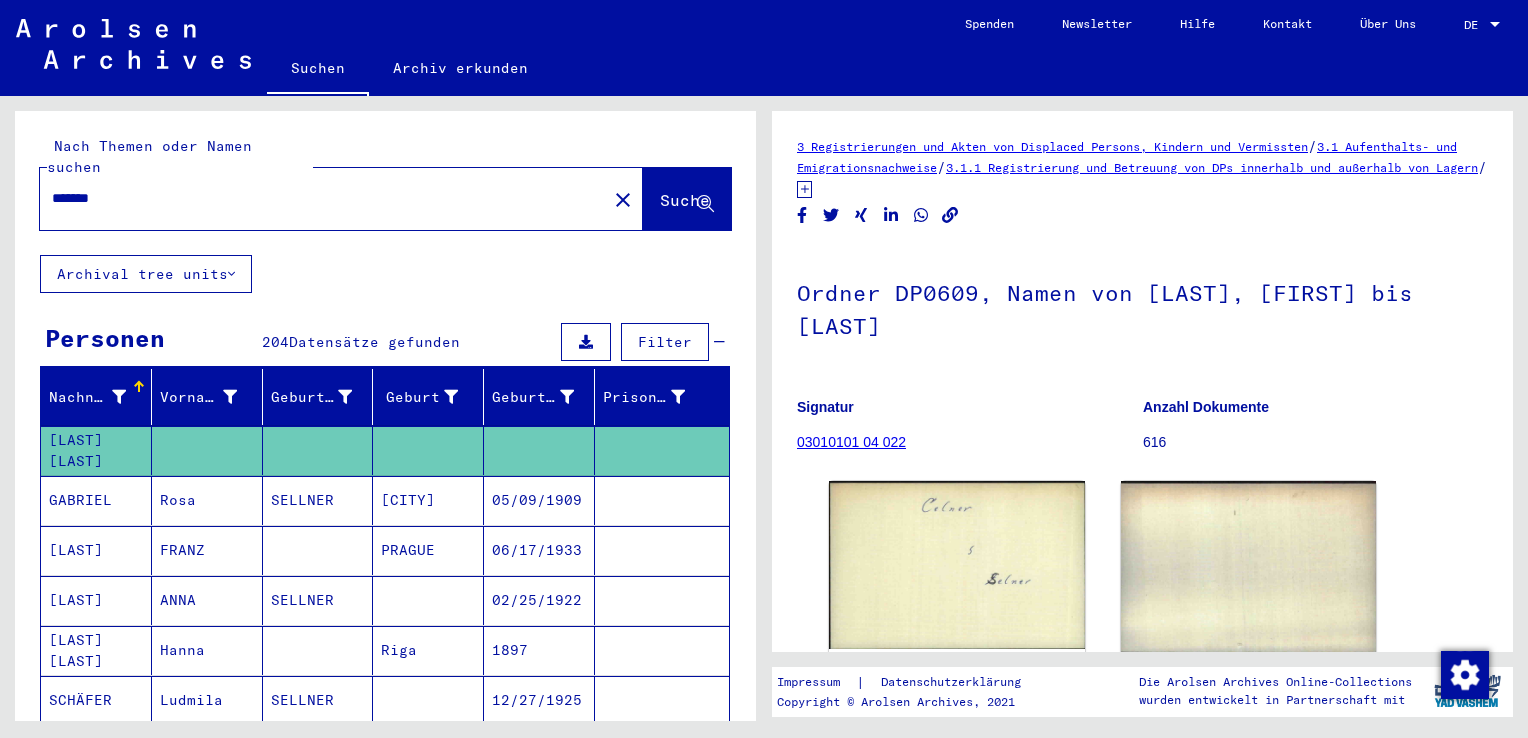 scroll, scrollTop: 0, scrollLeft: 0, axis: both 